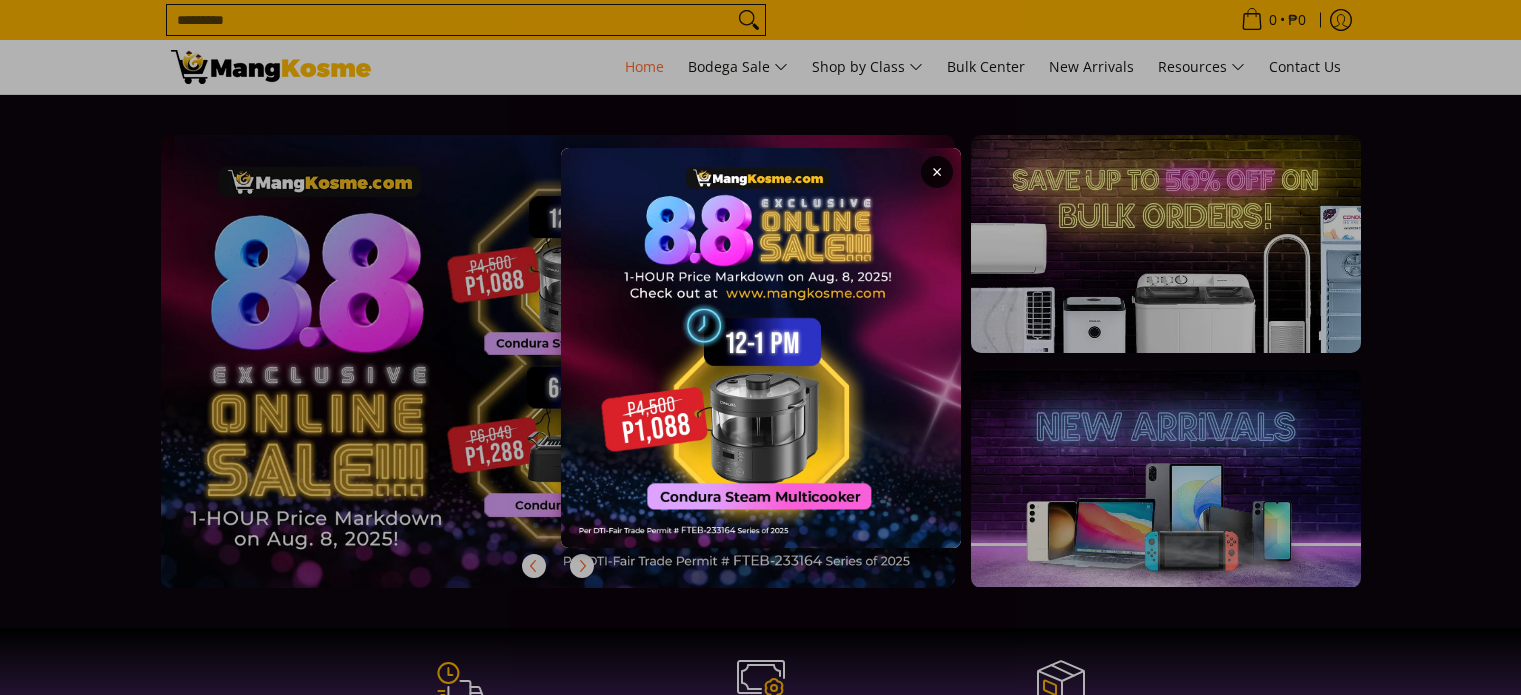 scroll, scrollTop: 0, scrollLeft: 0, axis: both 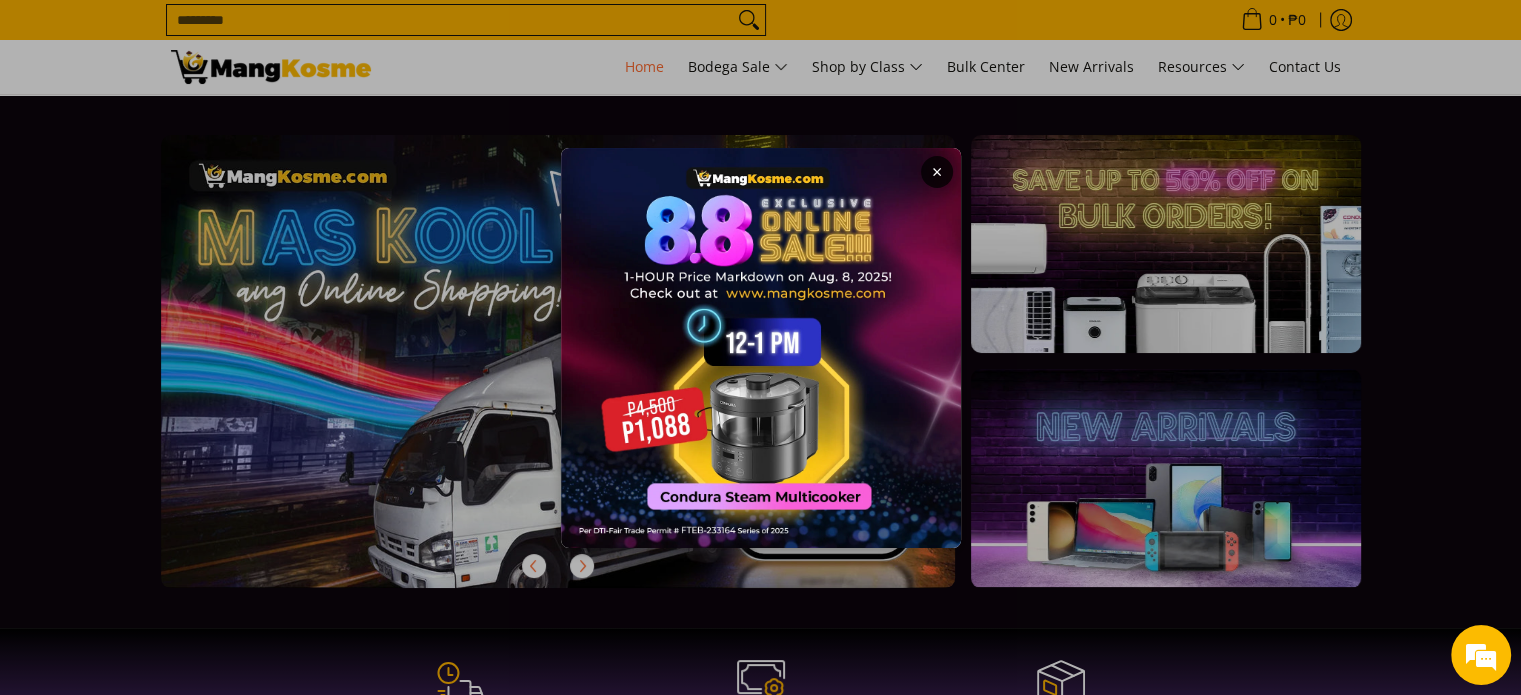 click on "×" at bounding box center [760, 347] 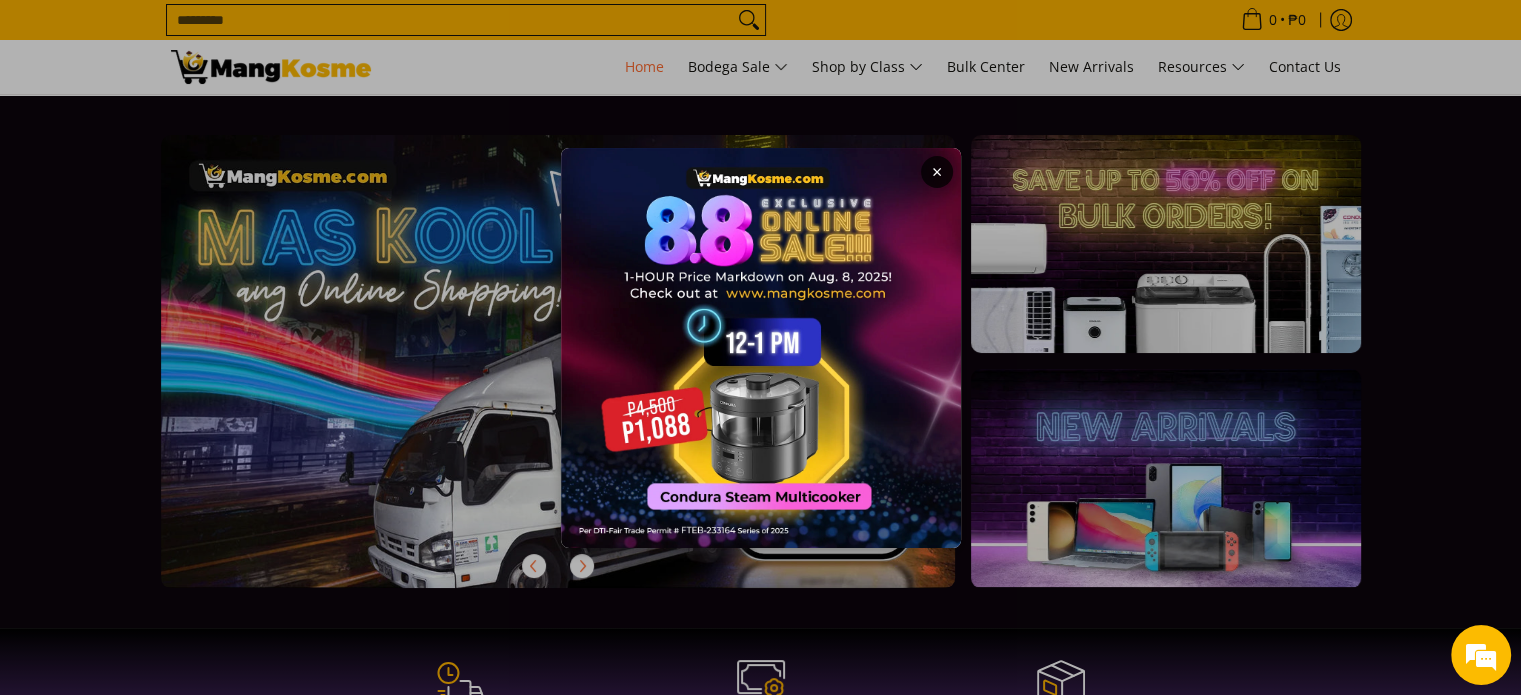 click on "×" at bounding box center (760, 347) 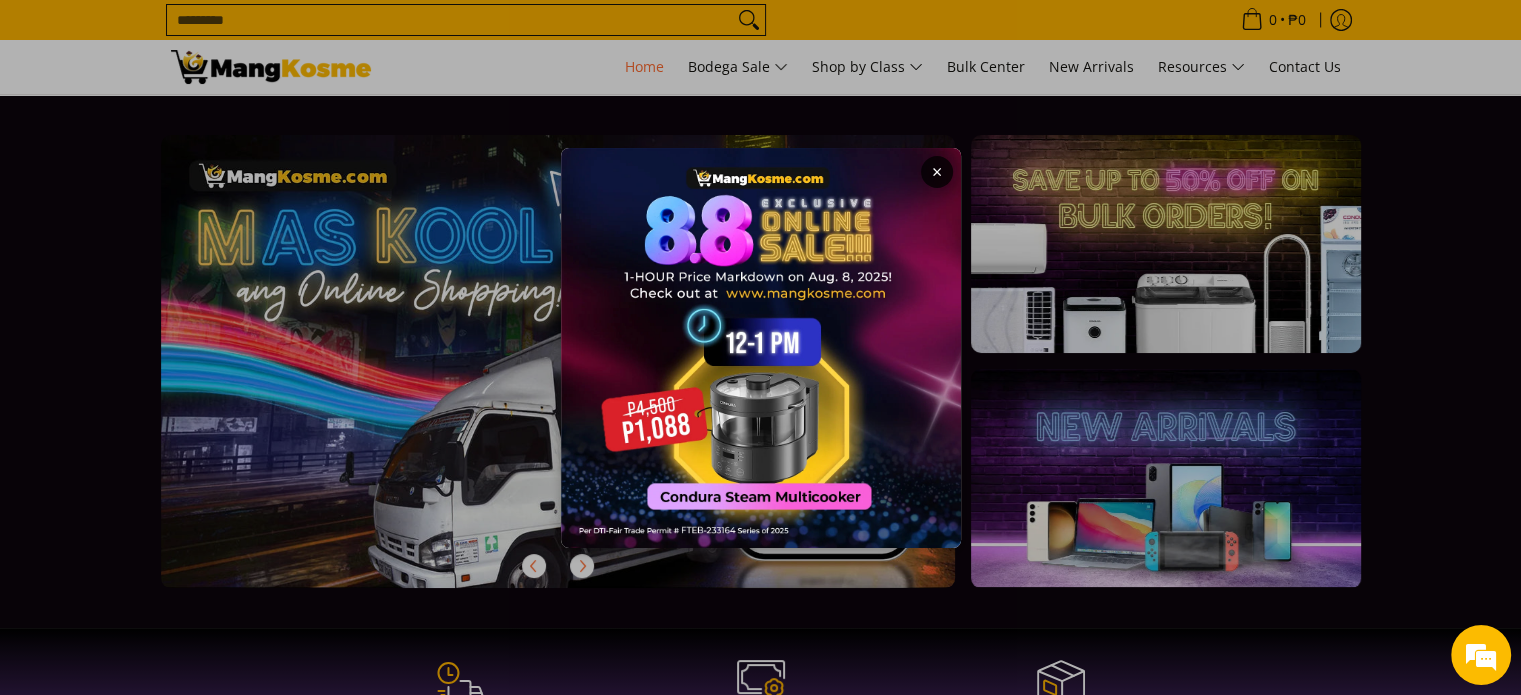 scroll, scrollTop: 0, scrollLeft: 0, axis: both 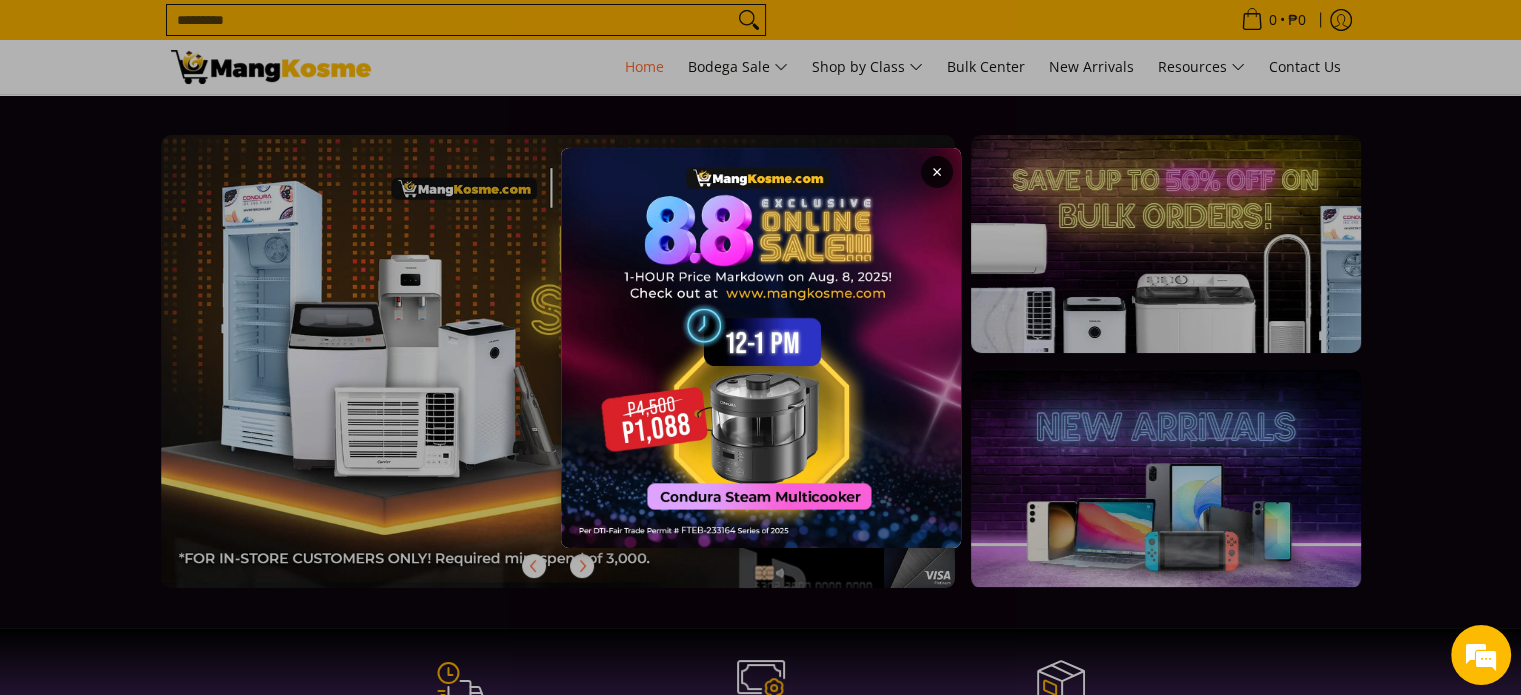 click on "×" at bounding box center [937, 172] 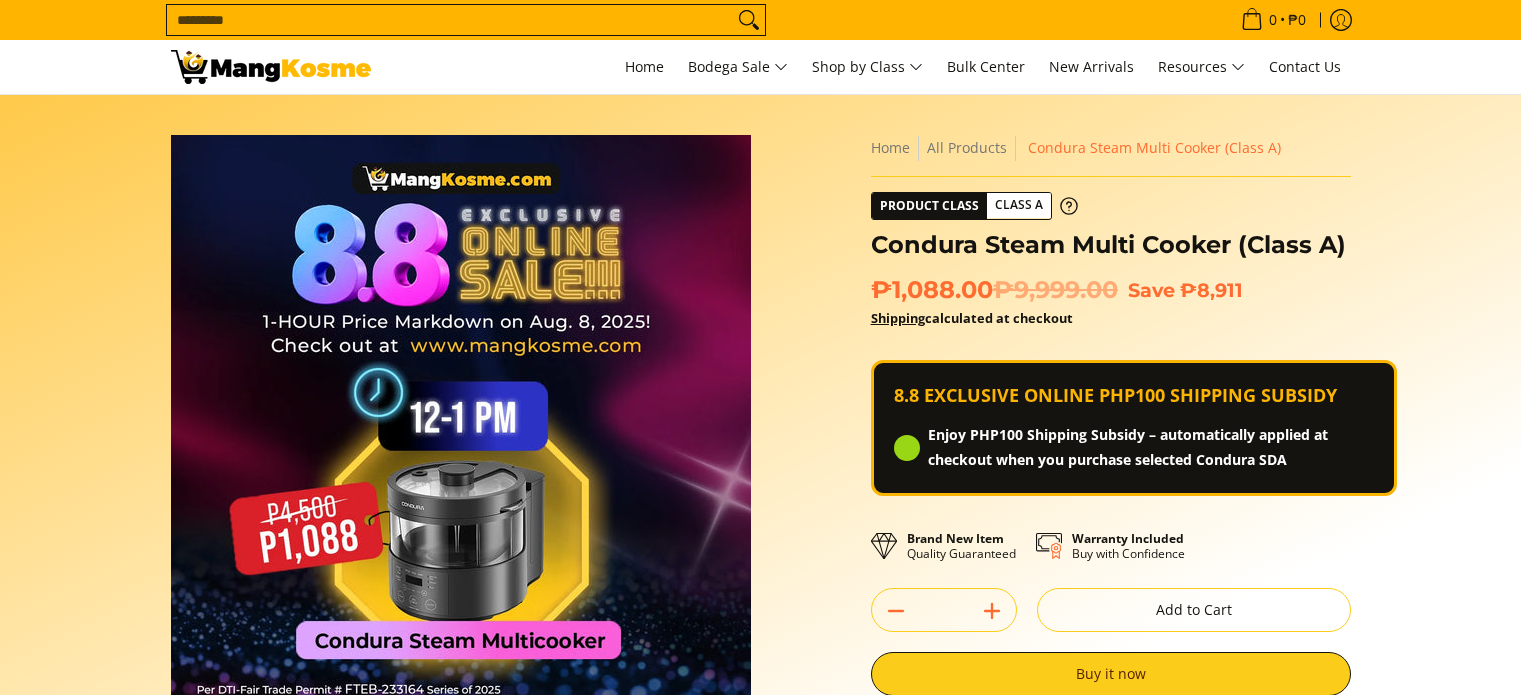 scroll, scrollTop: 0, scrollLeft: 0, axis: both 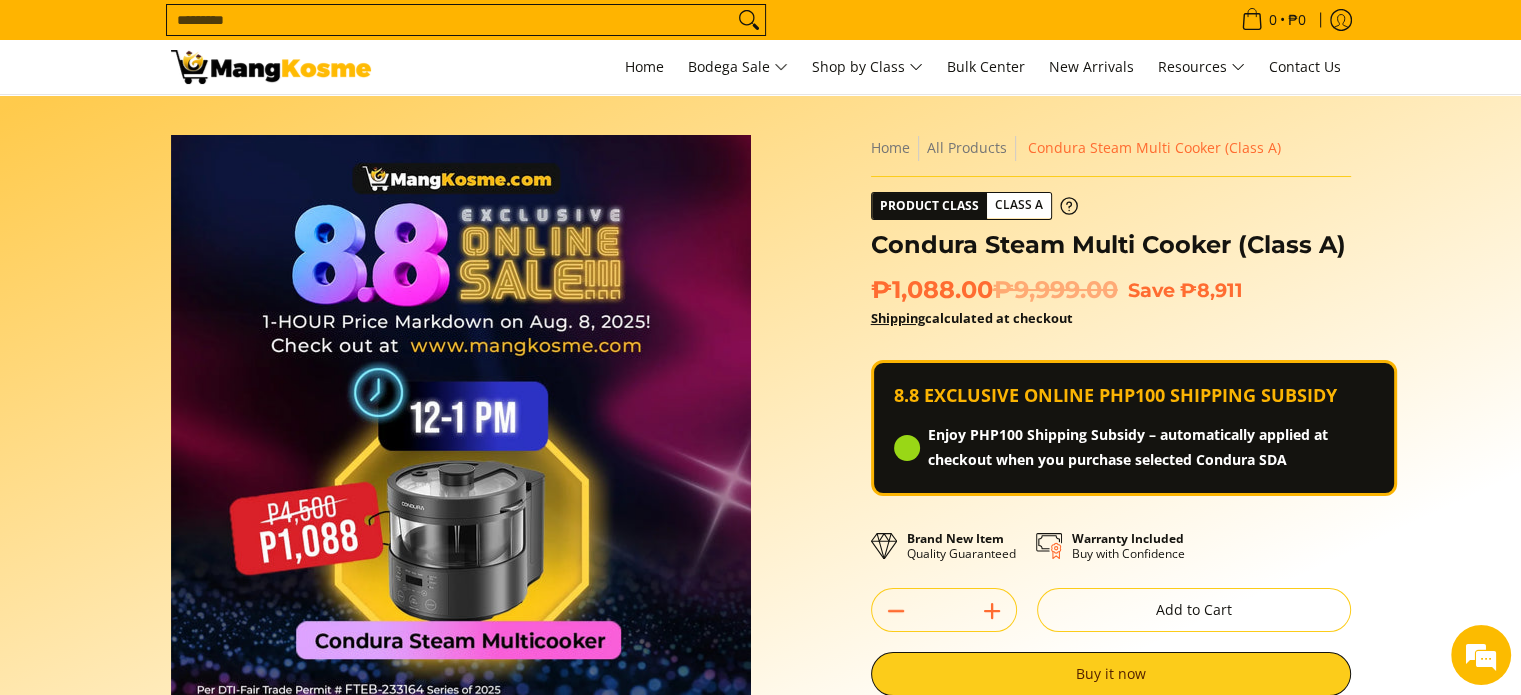 click on "Skip to Main Content
Enable zoom Disable zoom
Enable zoom Disable zoom
Enable zoom Disable zoom
Enable zoom Disable zoom
Home All Products" at bounding box center [760, 647] 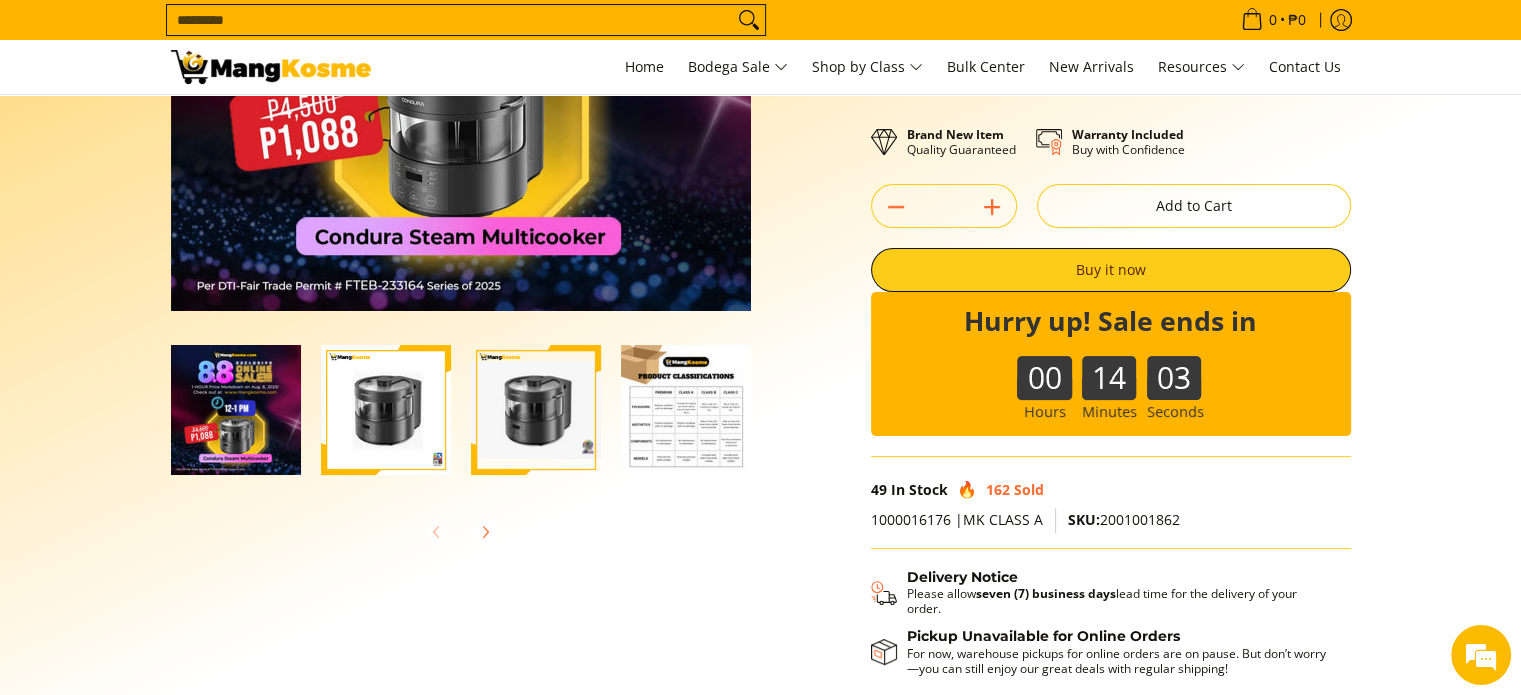 scroll, scrollTop: 440, scrollLeft: 0, axis: vertical 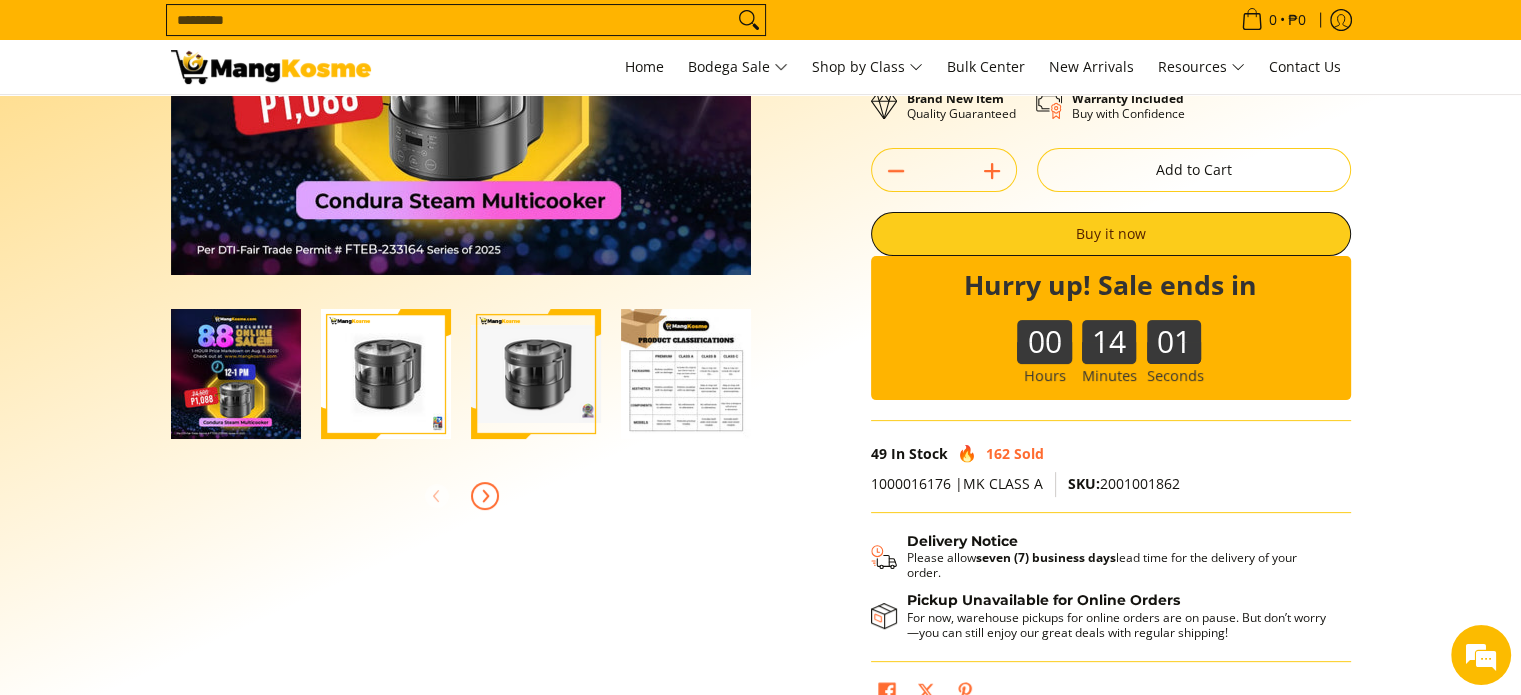 click 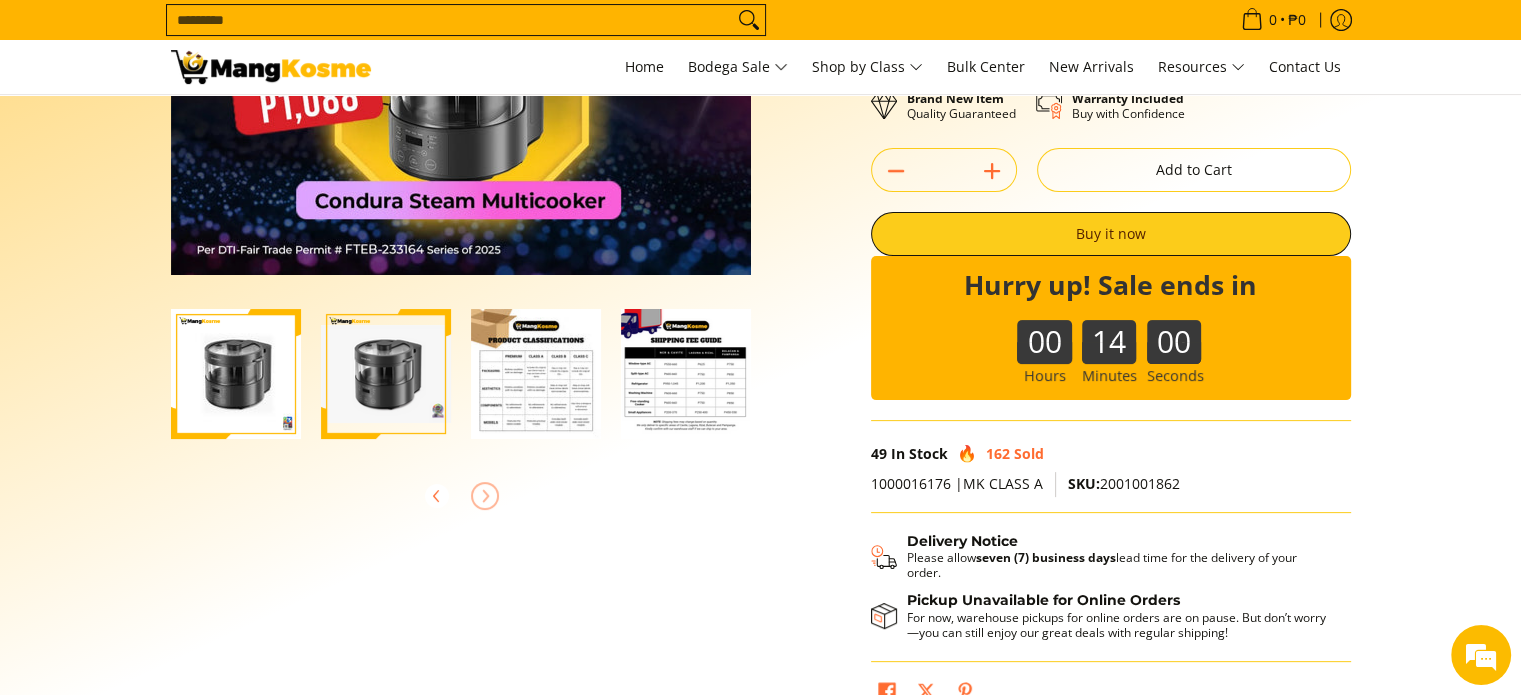 click at bounding box center (461, 496) 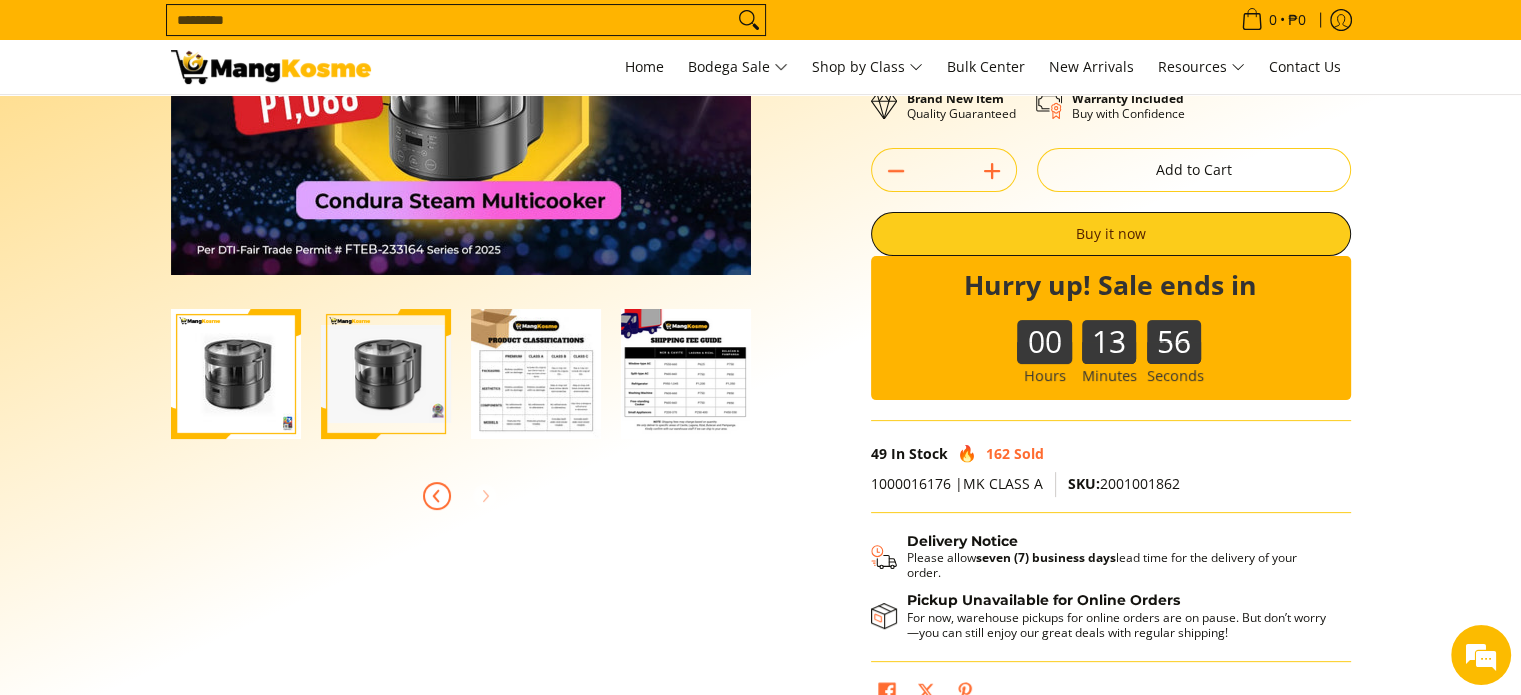 click 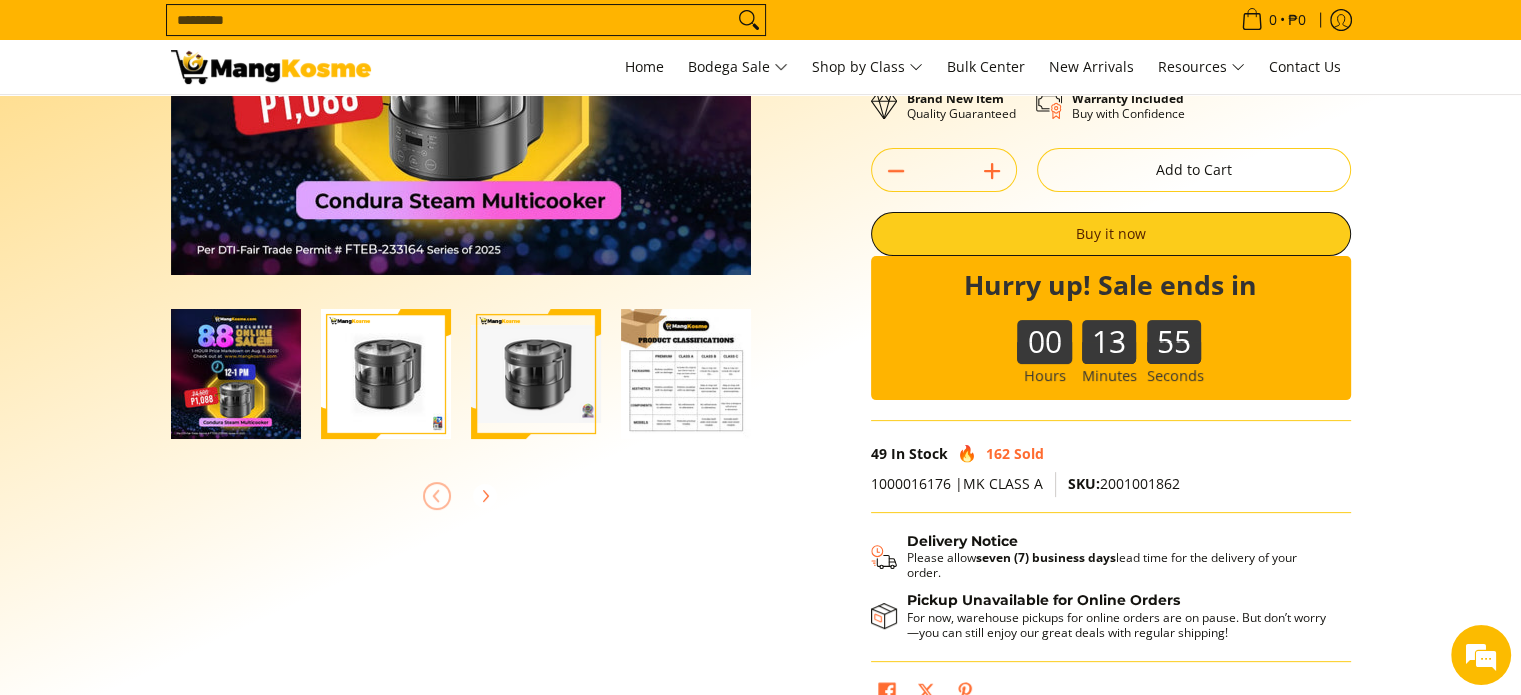 click at bounding box center (461, 496) 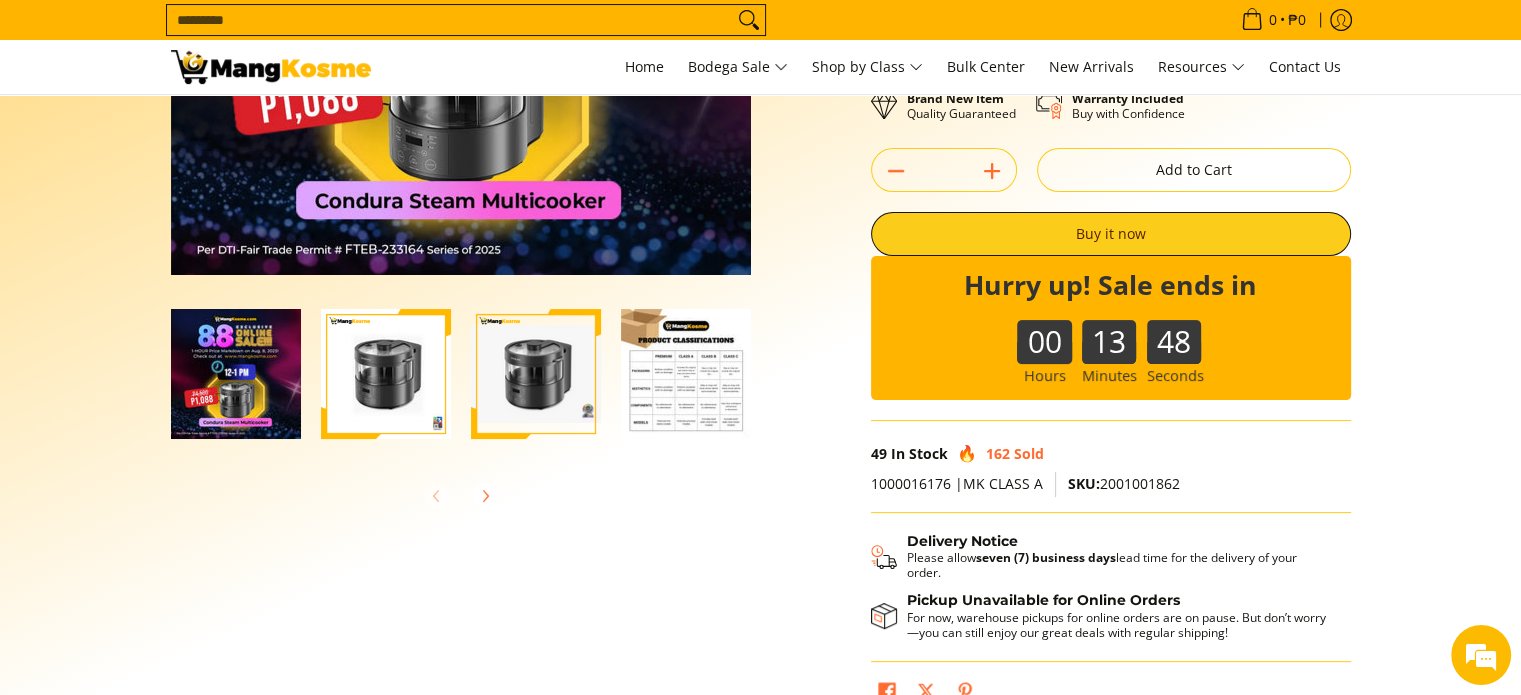 click at bounding box center (271, 67) 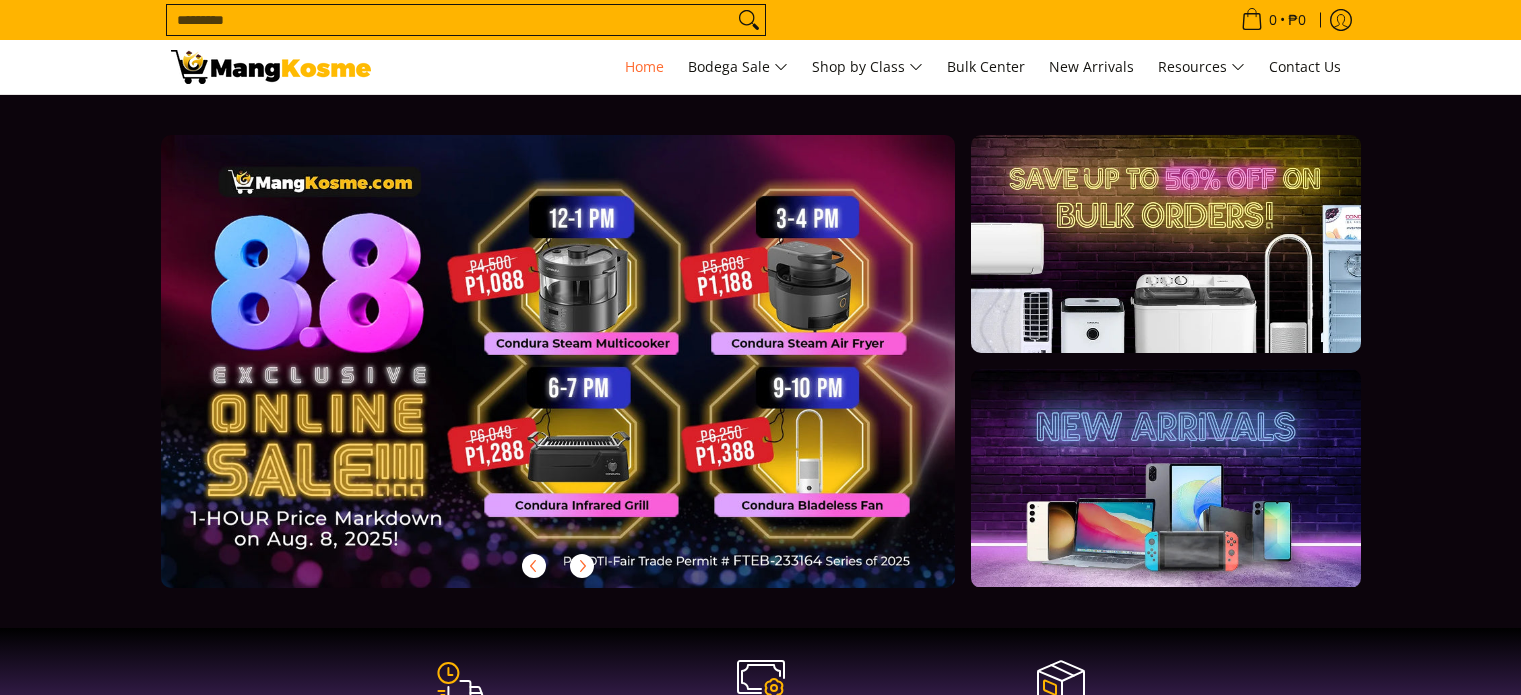 scroll, scrollTop: 0, scrollLeft: 0, axis: both 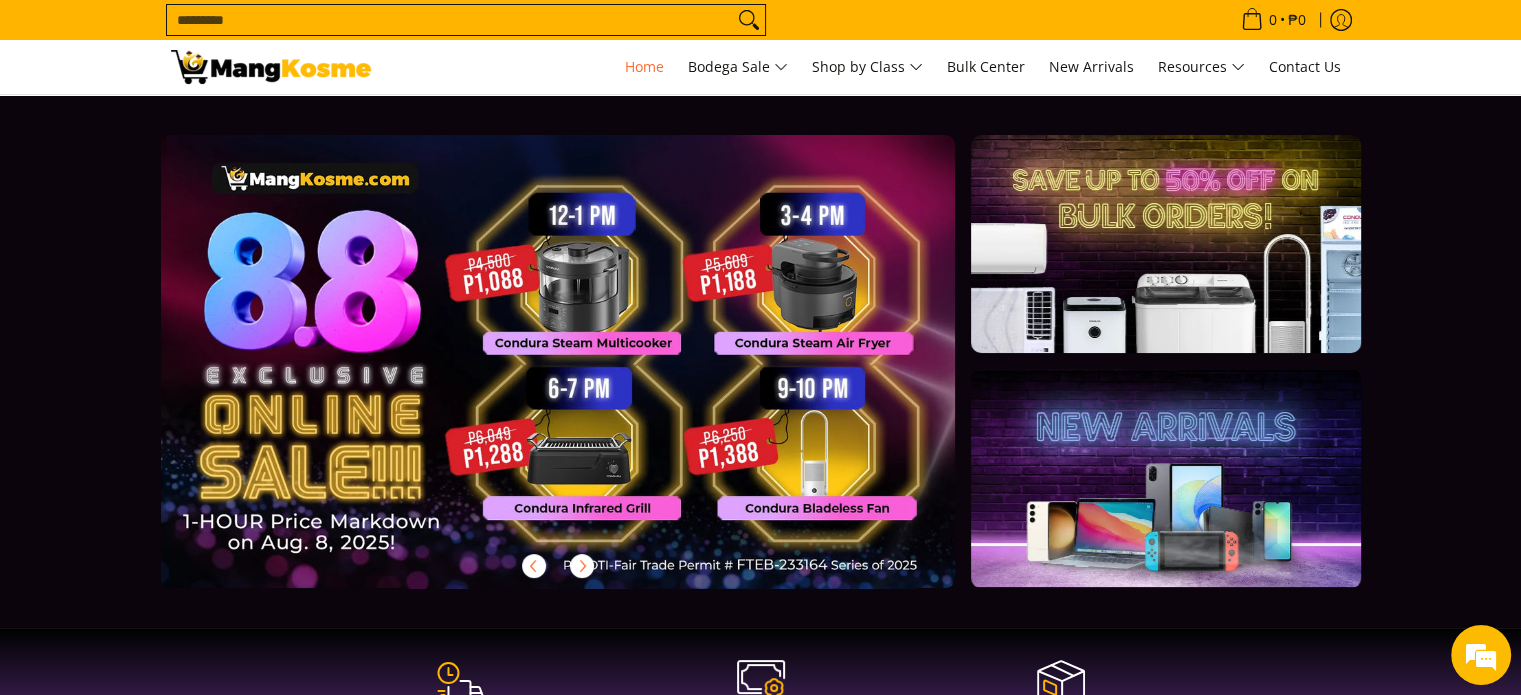 click at bounding box center (590, 377) 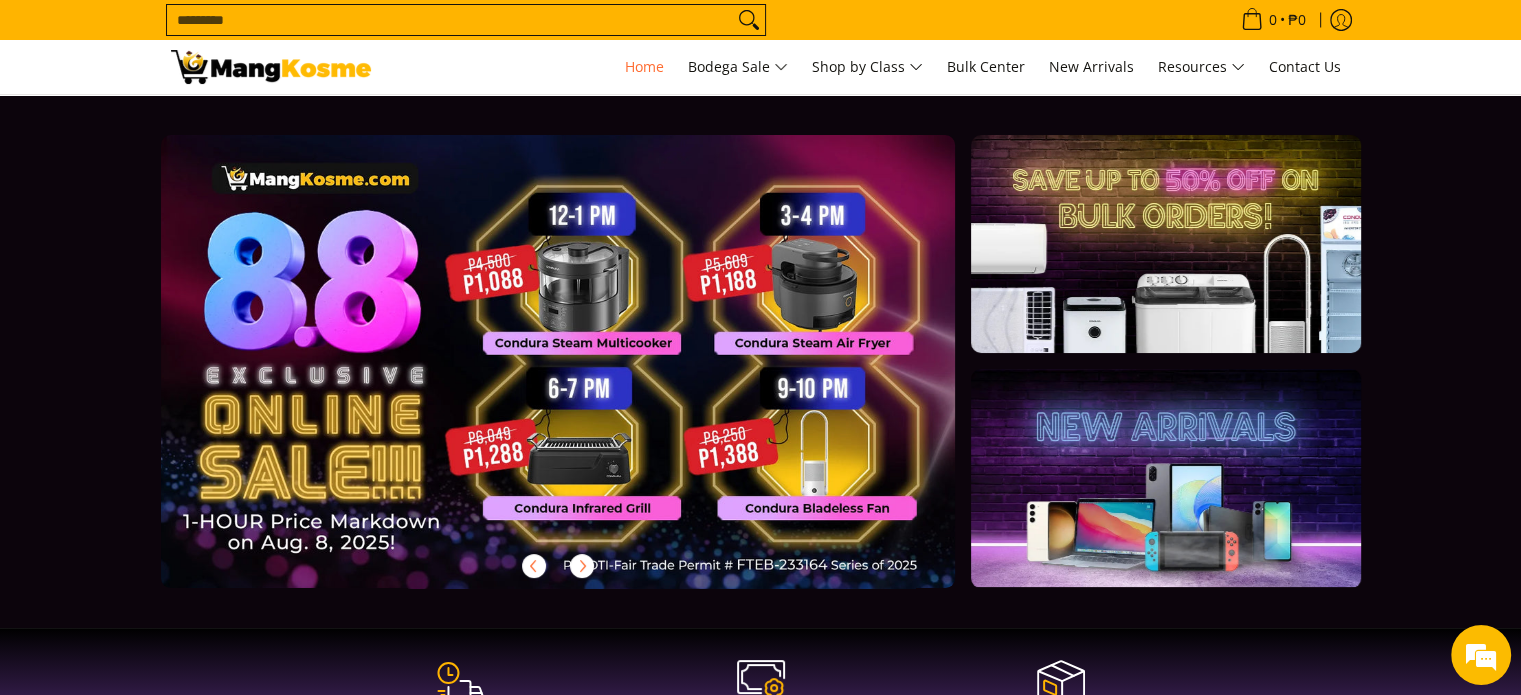 click at bounding box center (590, 377) 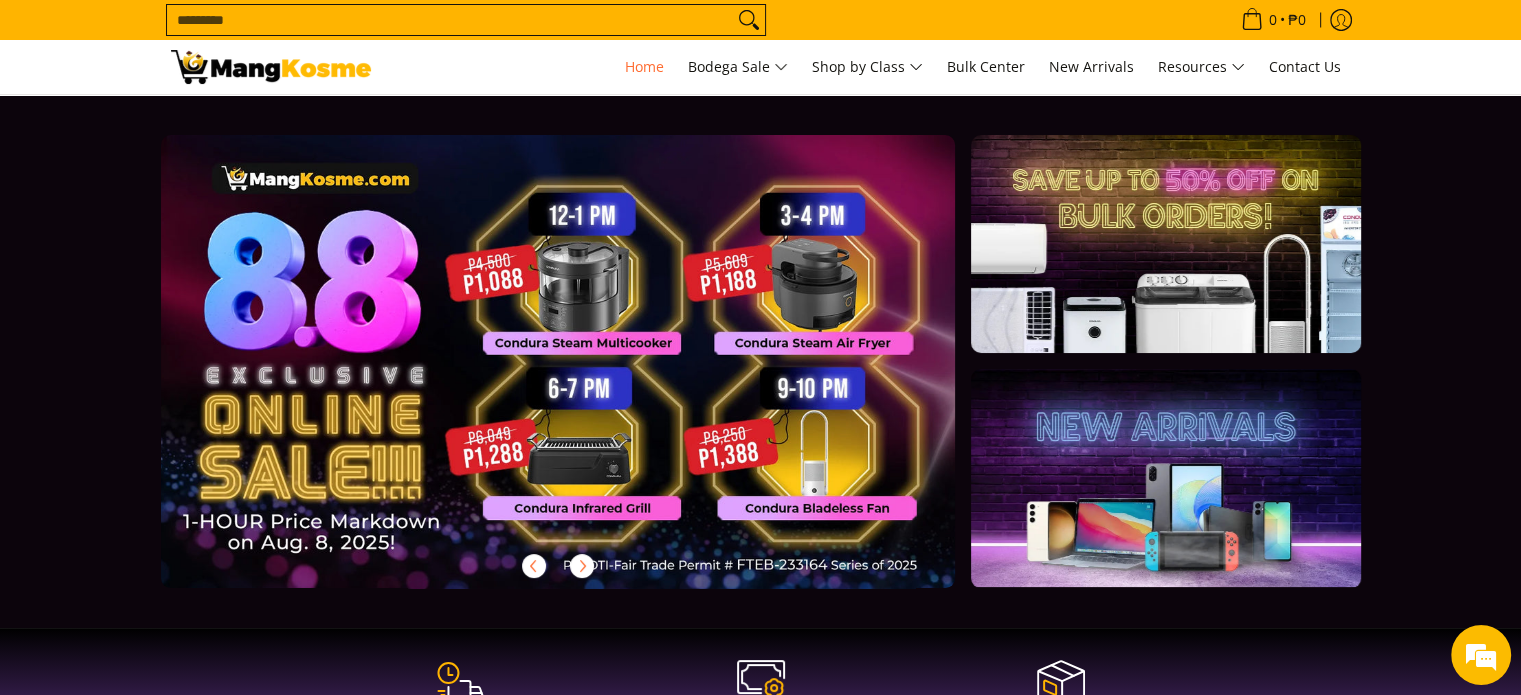 scroll, scrollTop: 0, scrollLeft: 0, axis: both 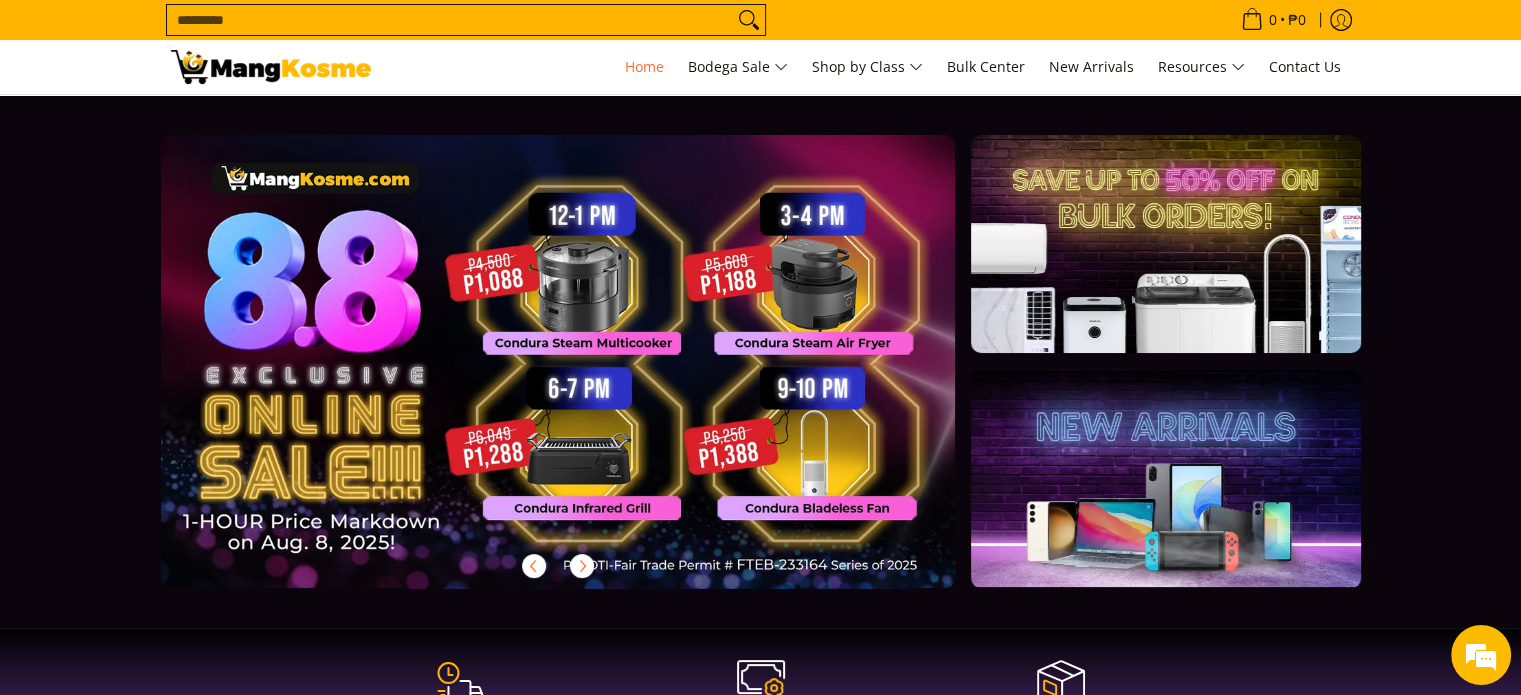 click at bounding box center [590, 377] 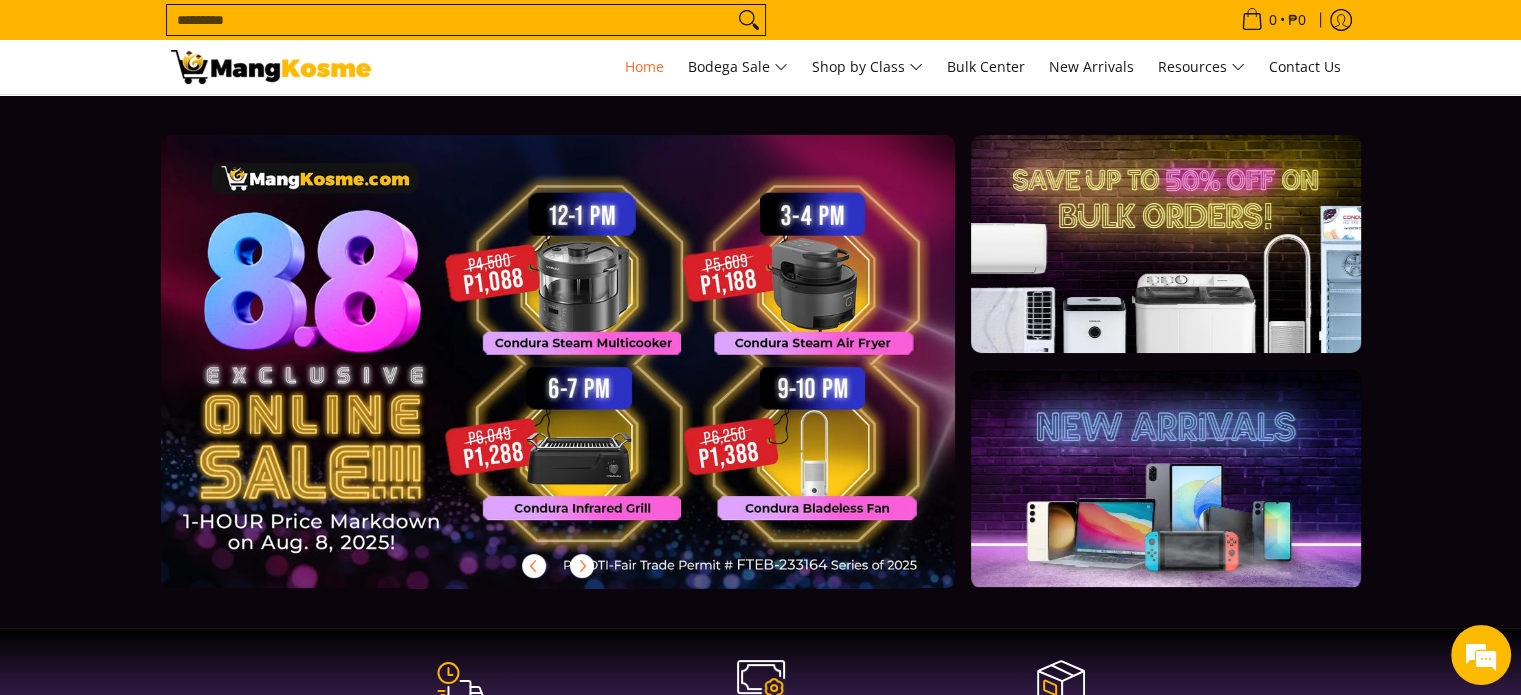 click at bounding box center (590, 377) 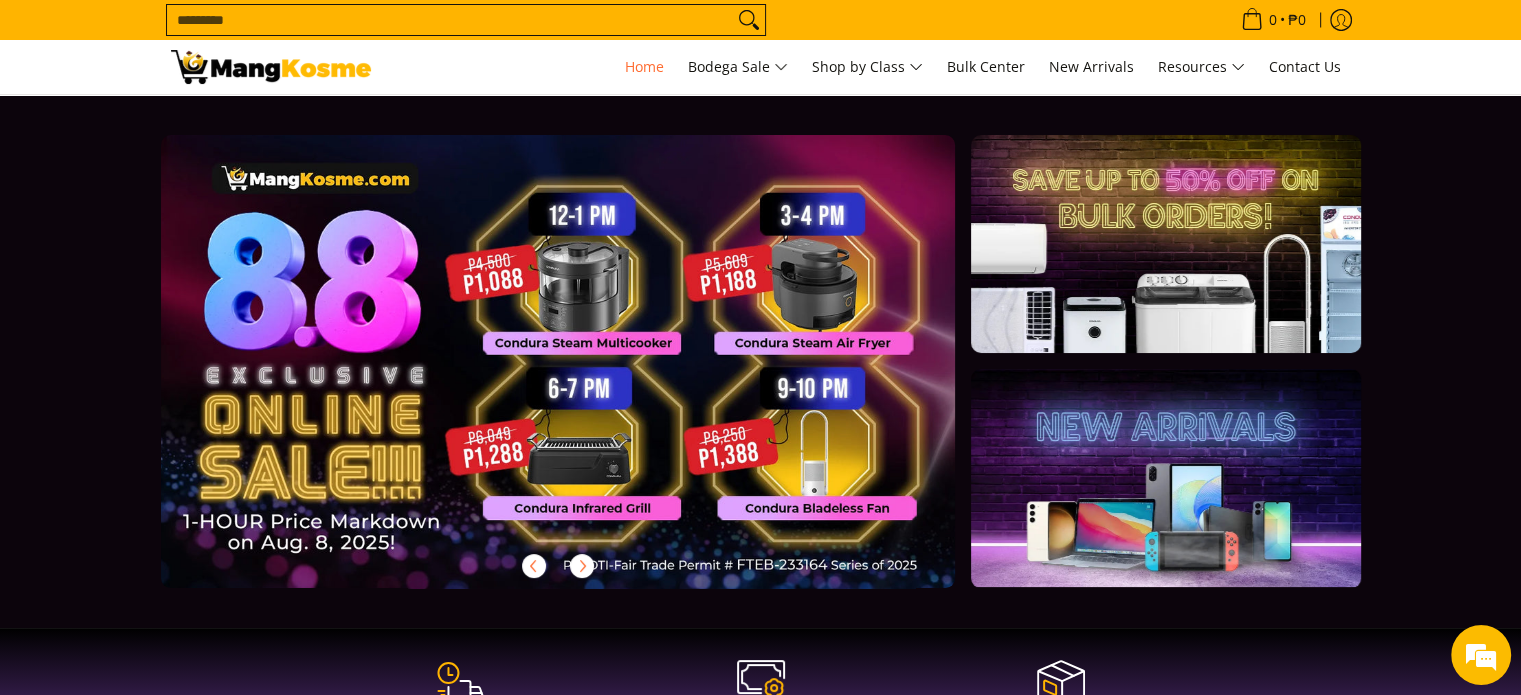 click at bounding box center (590, 377) 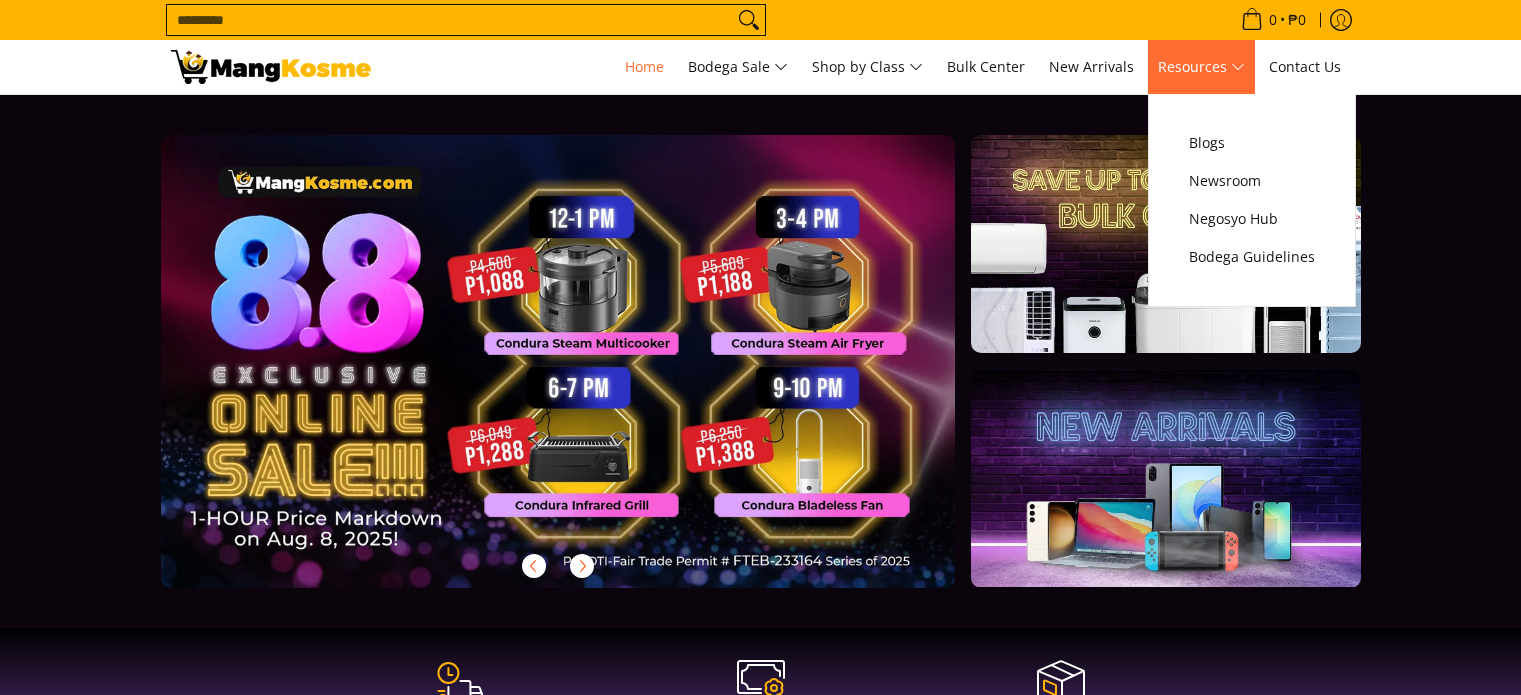 scroll, scrollTop: 0, scrollLeft: 0, axis: both 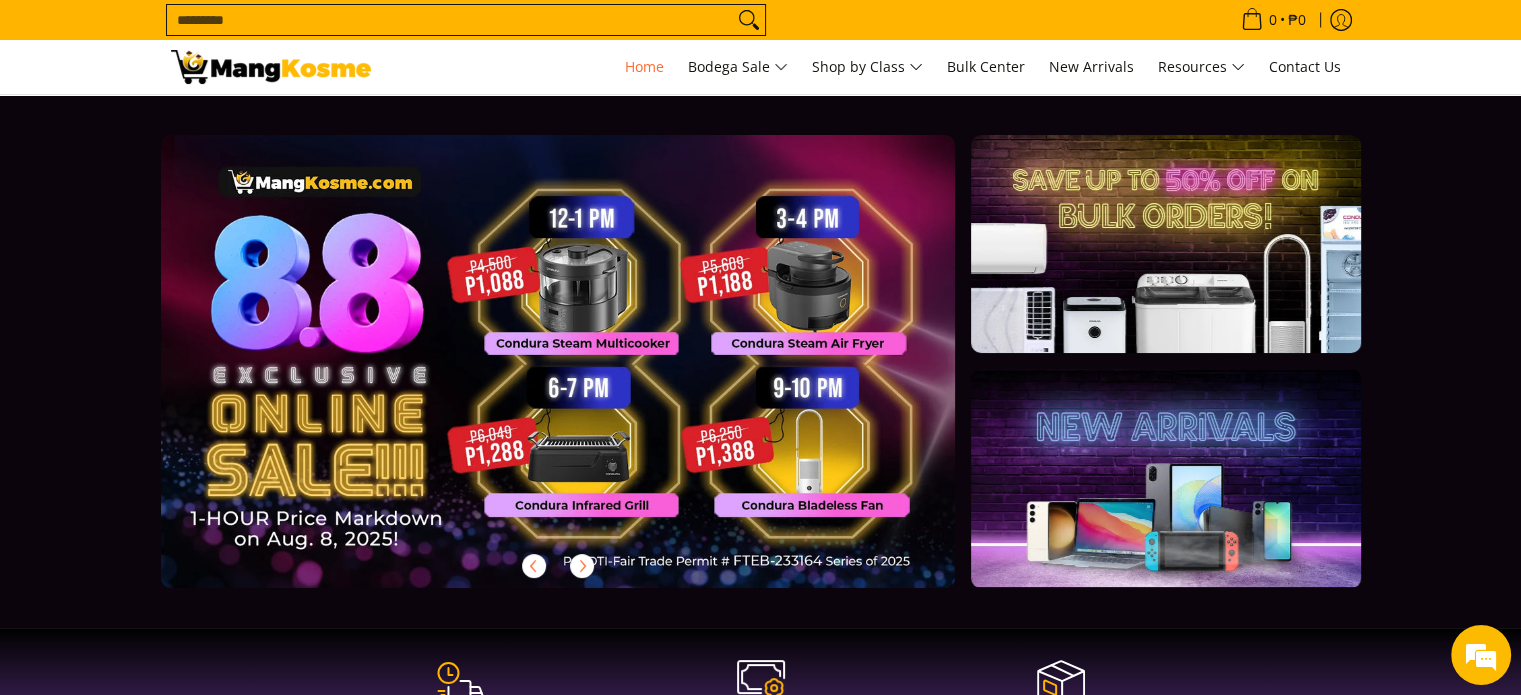 click on "Search..." at bounding box center [450, 20] 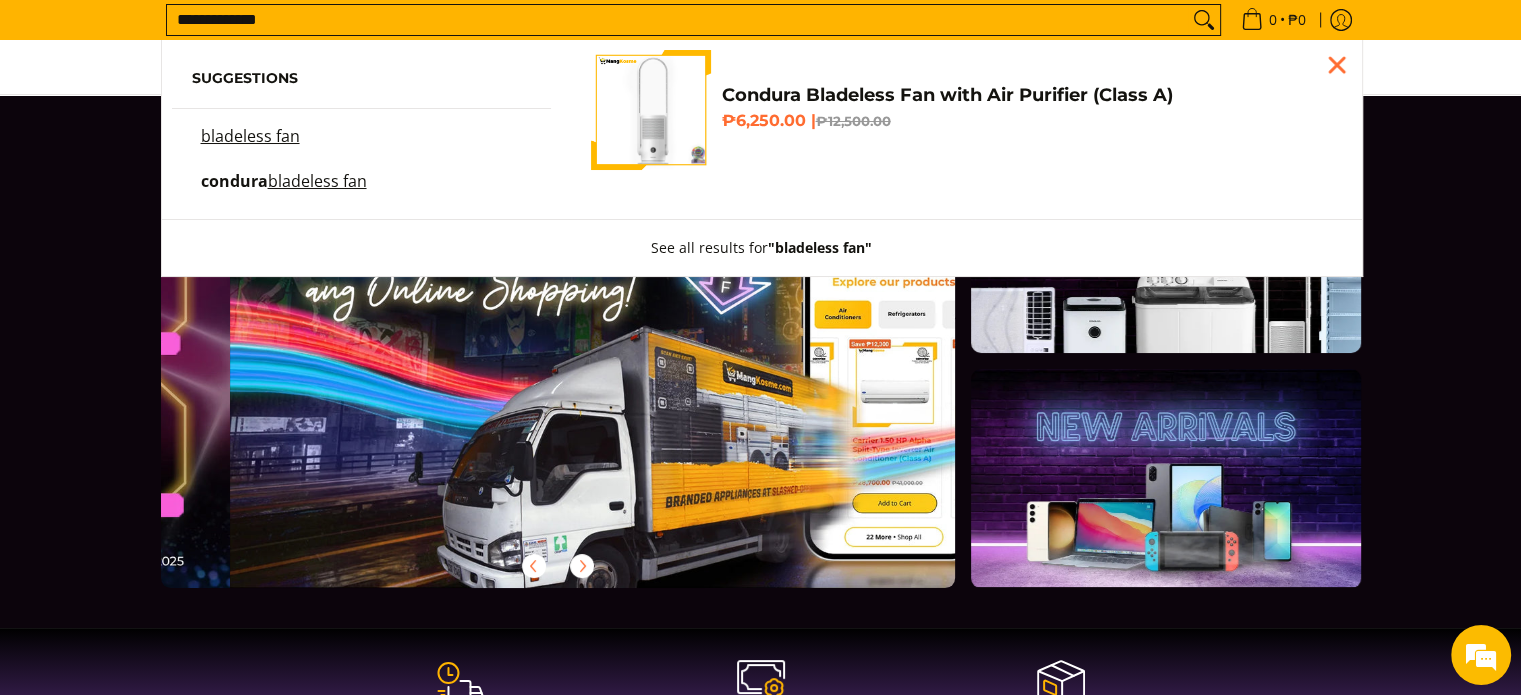 scroll, scrollTop: 0, scrollLeft: 795, axis: horizontal 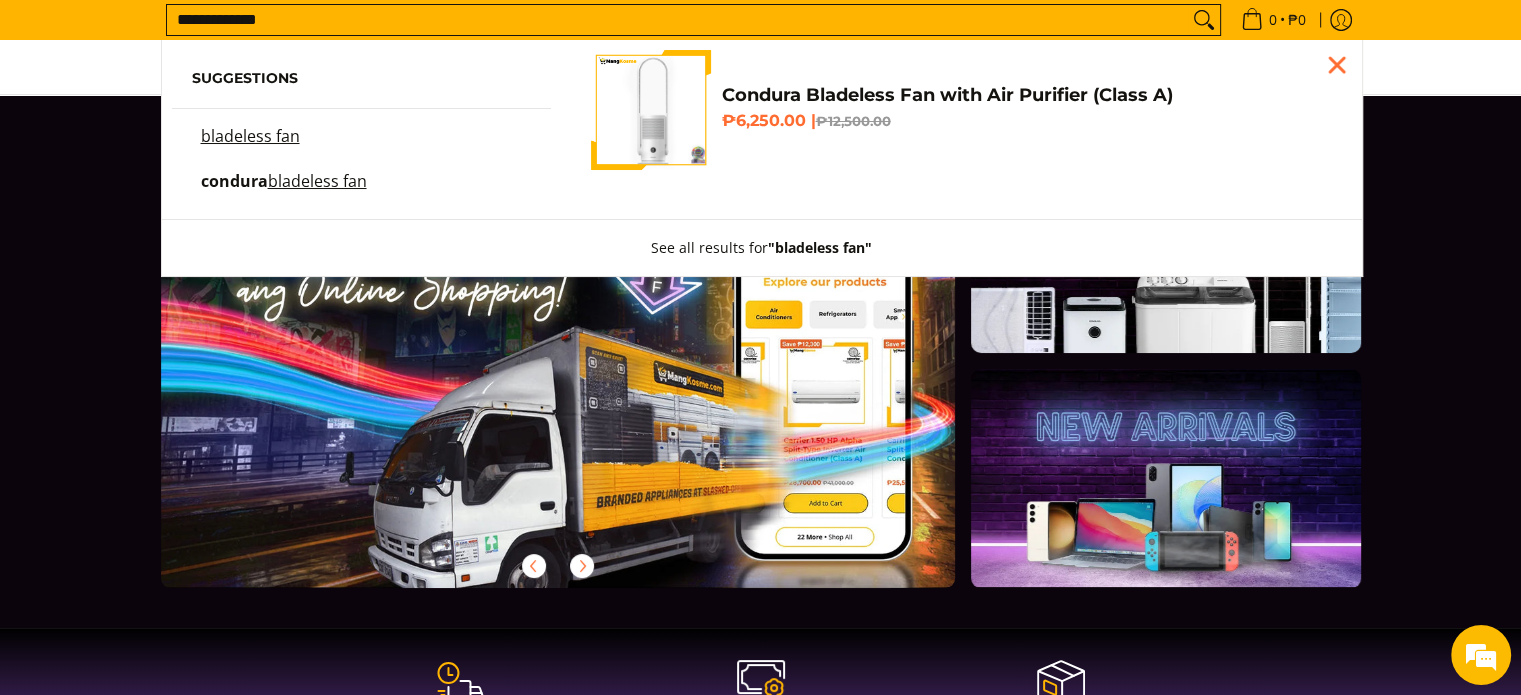 type on "**********" 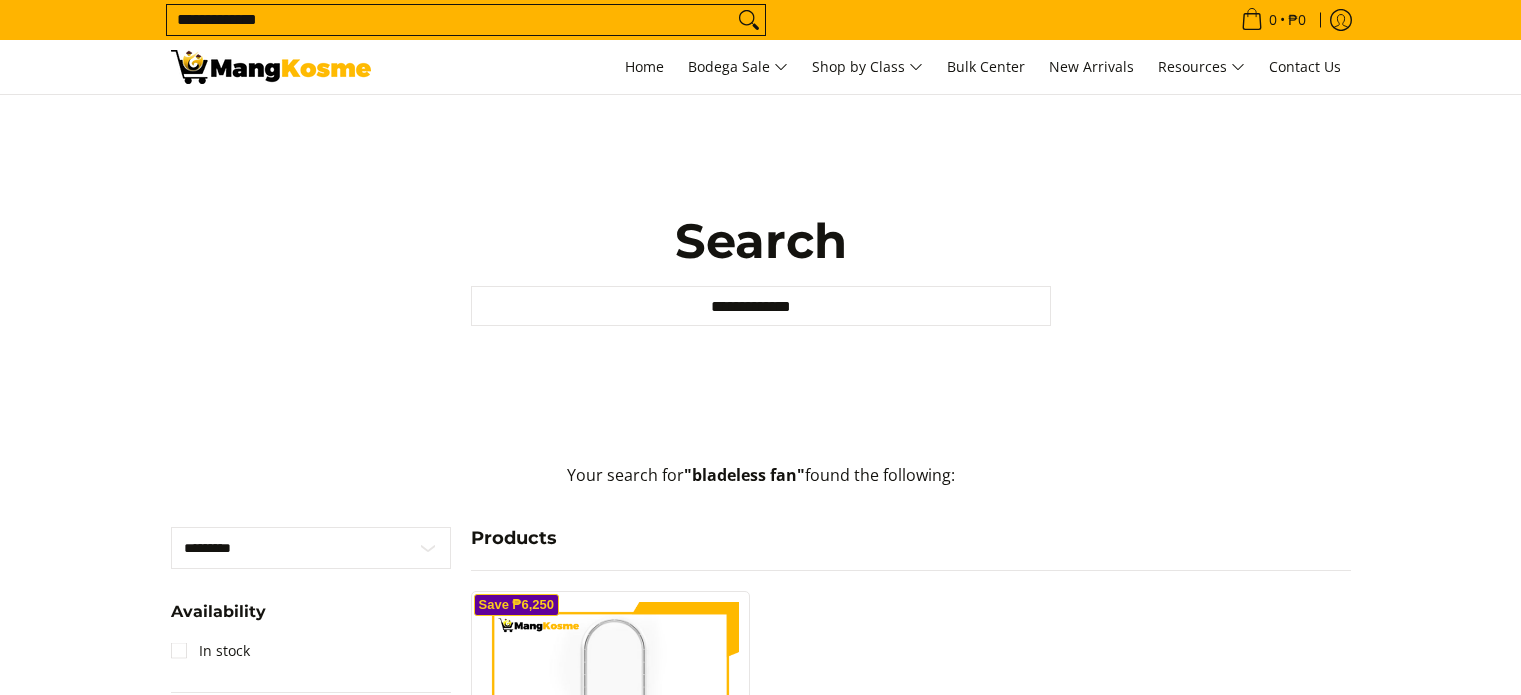 scroll, scrollTop: 0, scrollLeft: 0, axis: both 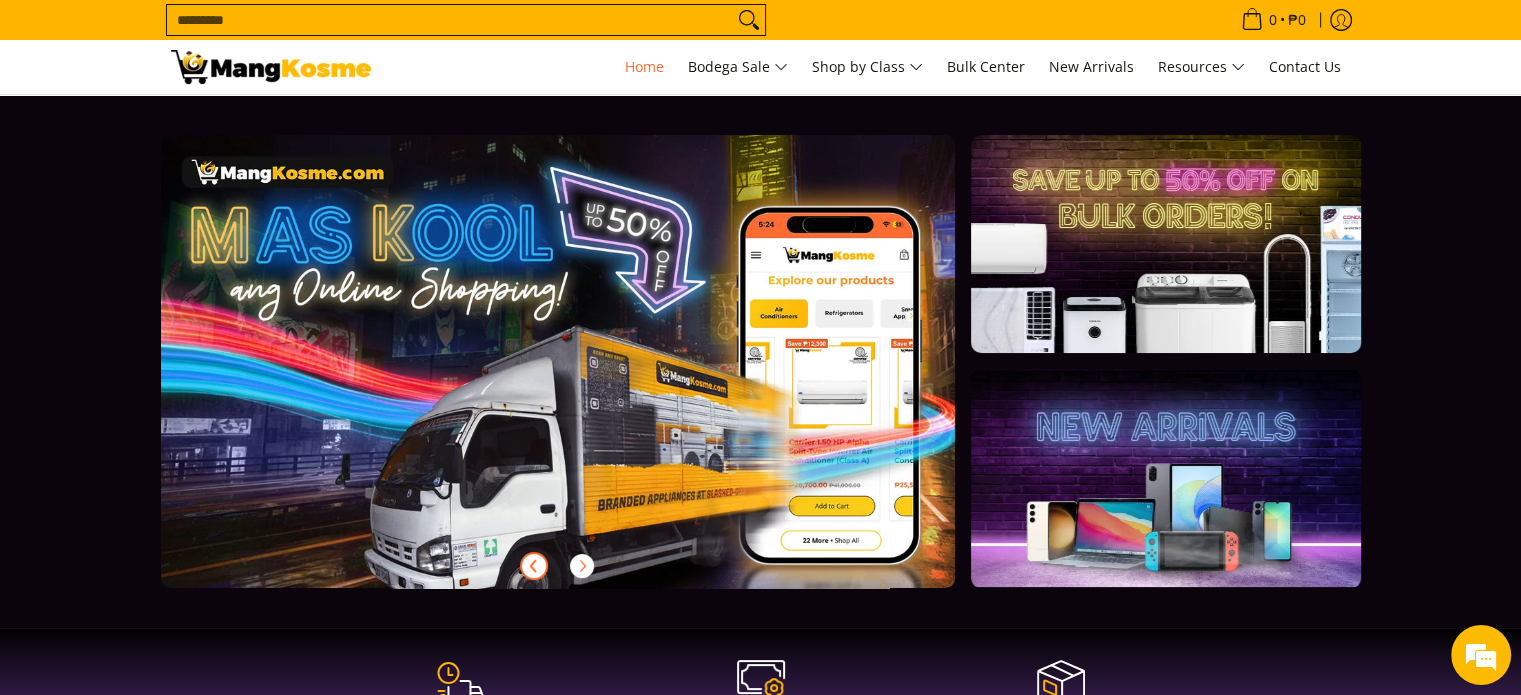 click at bounding box center [534, 566] 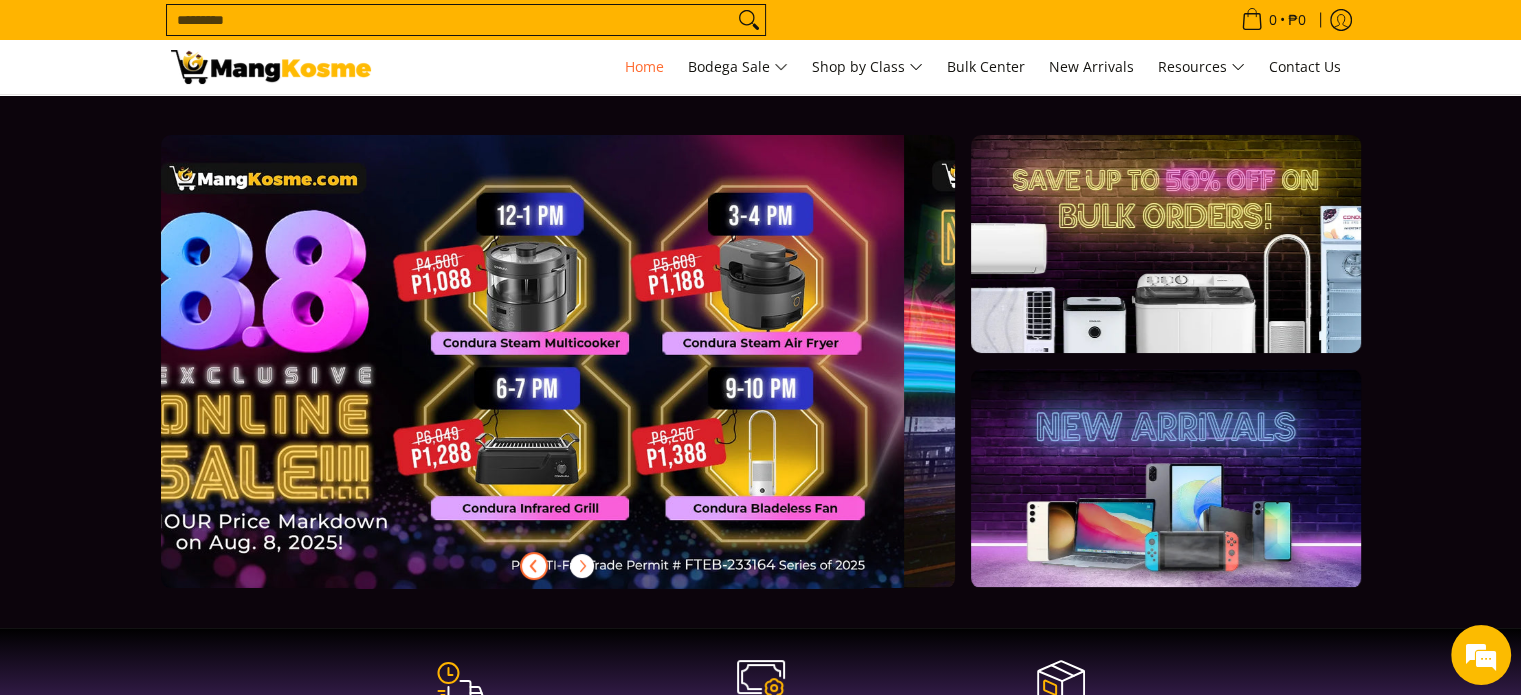 scroll, scrollTop: 0, scrollLeft: 0, axis: both 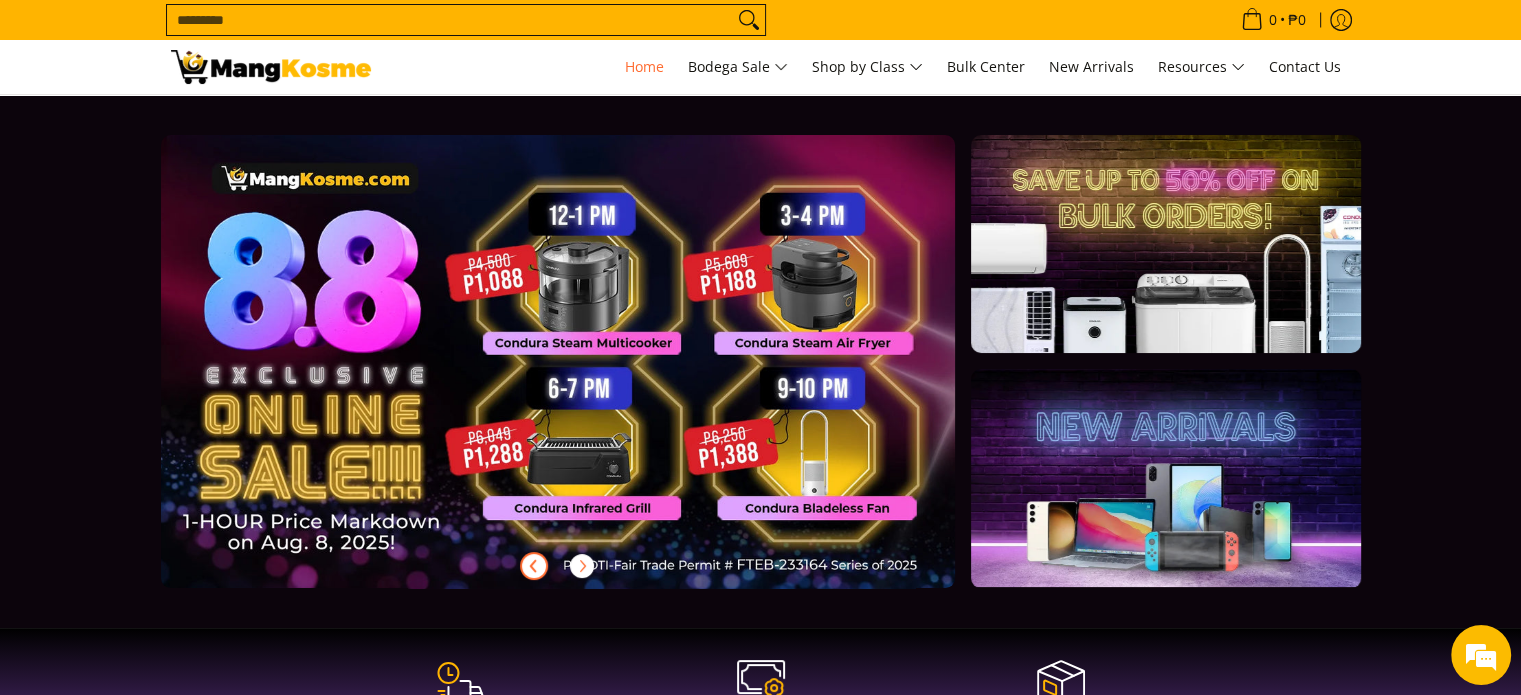 click at bounding box center [590, 377] 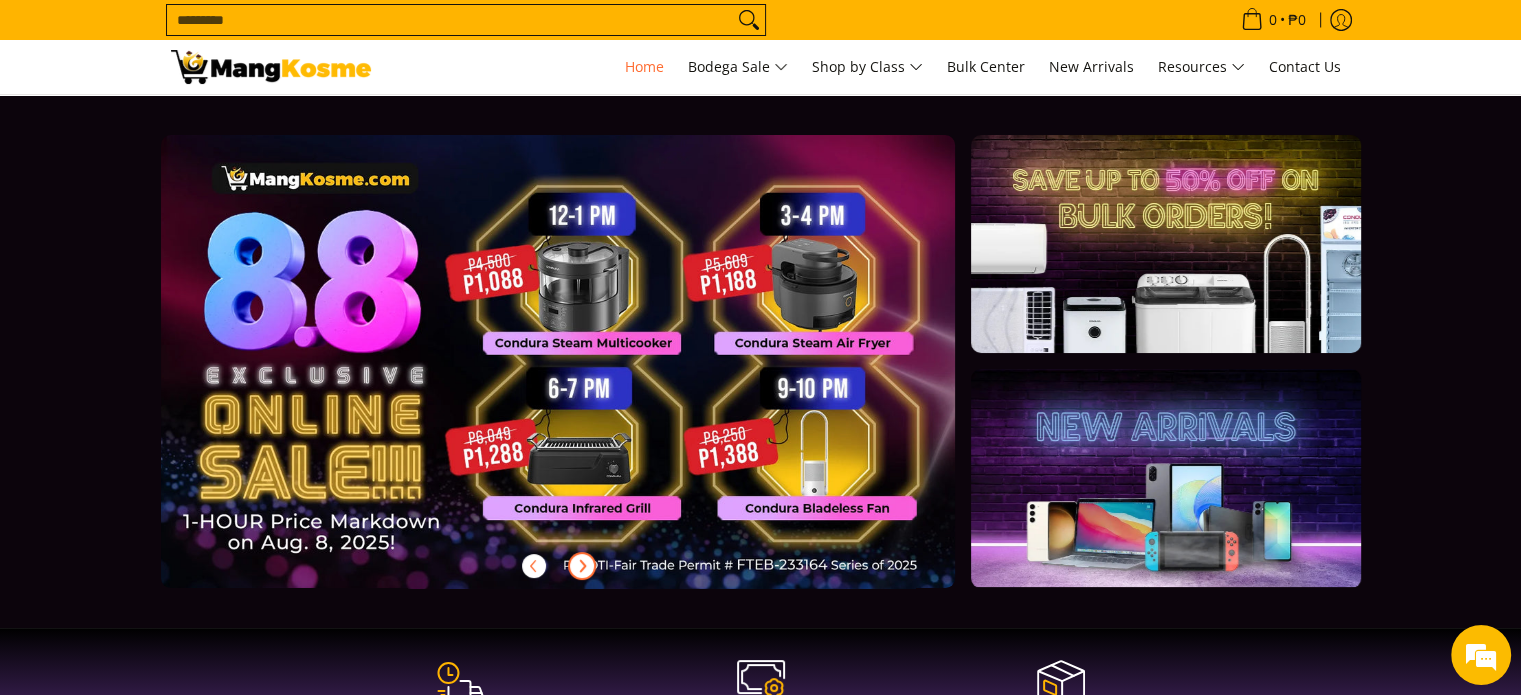 click at bounding box center (582, 566) 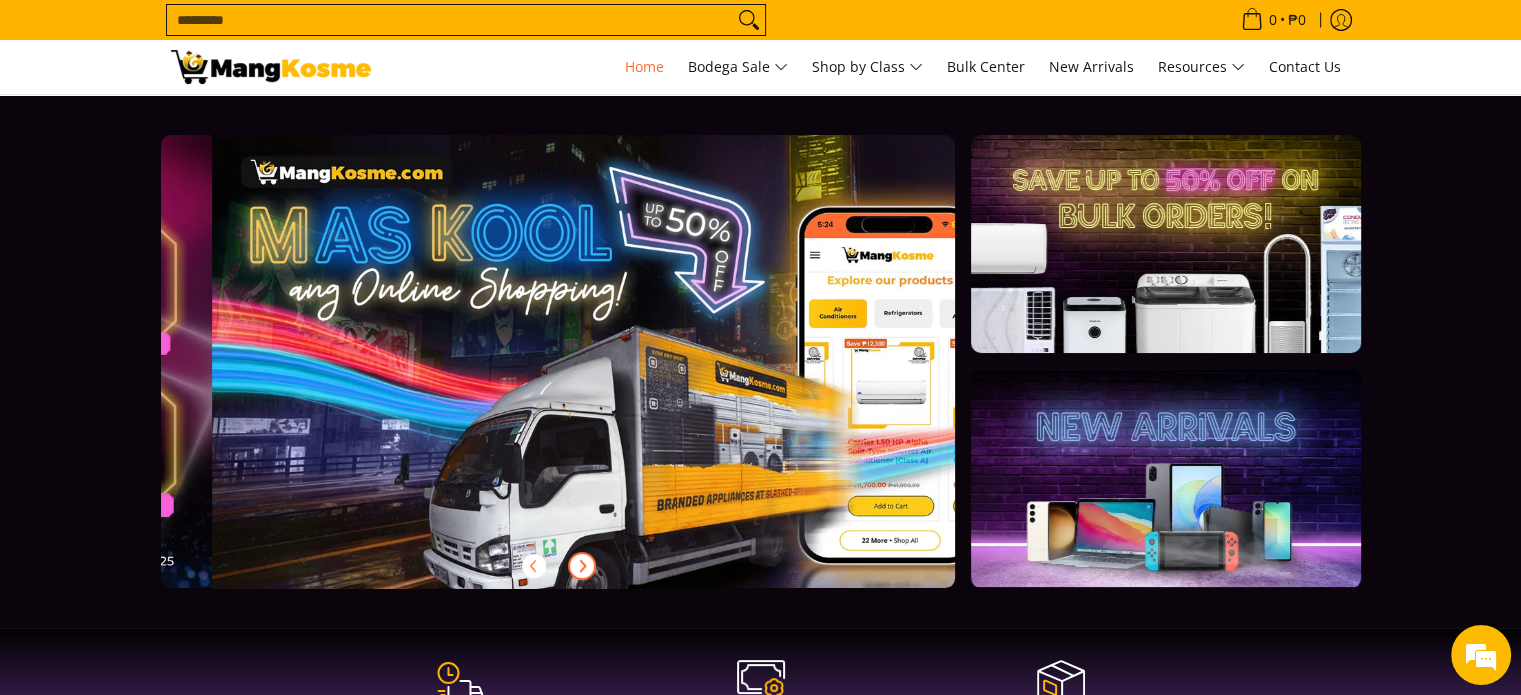 scroll, scrollTop: 0, scrollLeft: 795, axis: horizontal 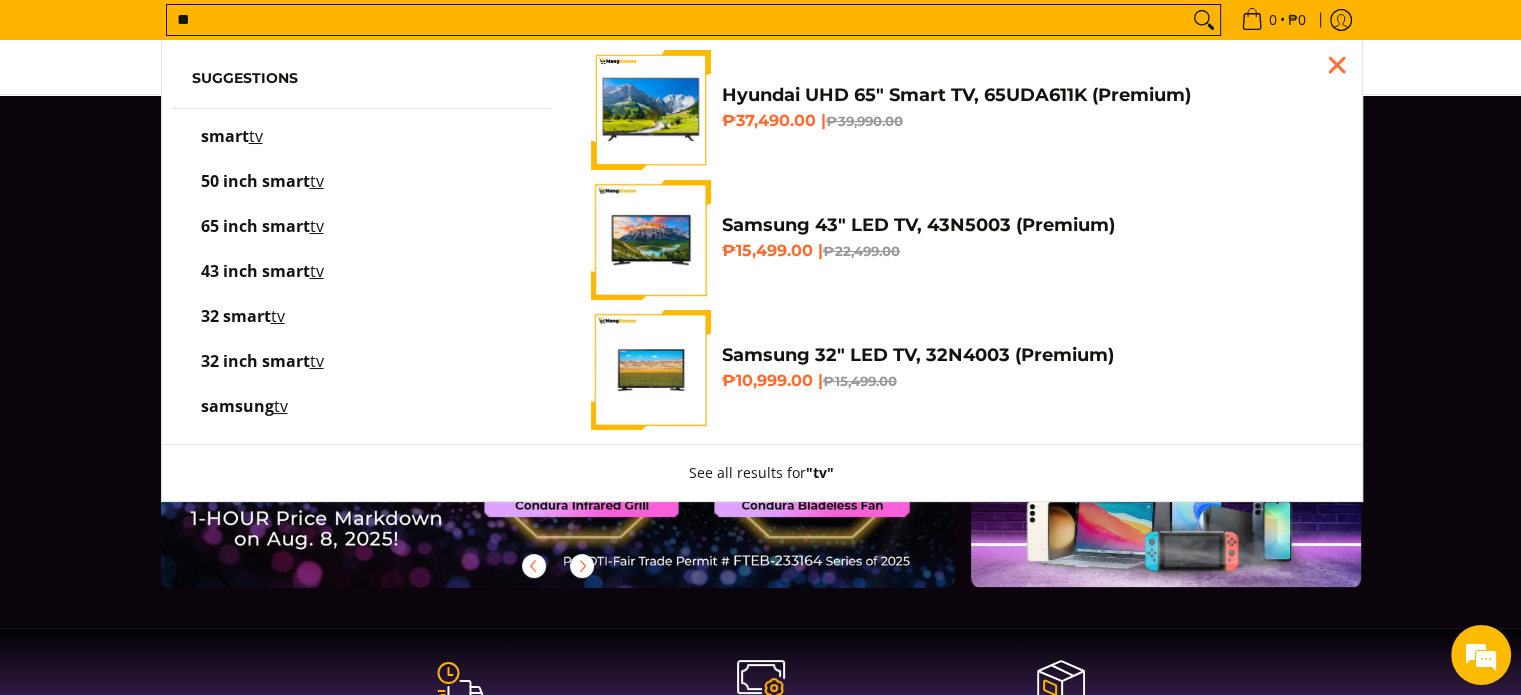 type on "**" 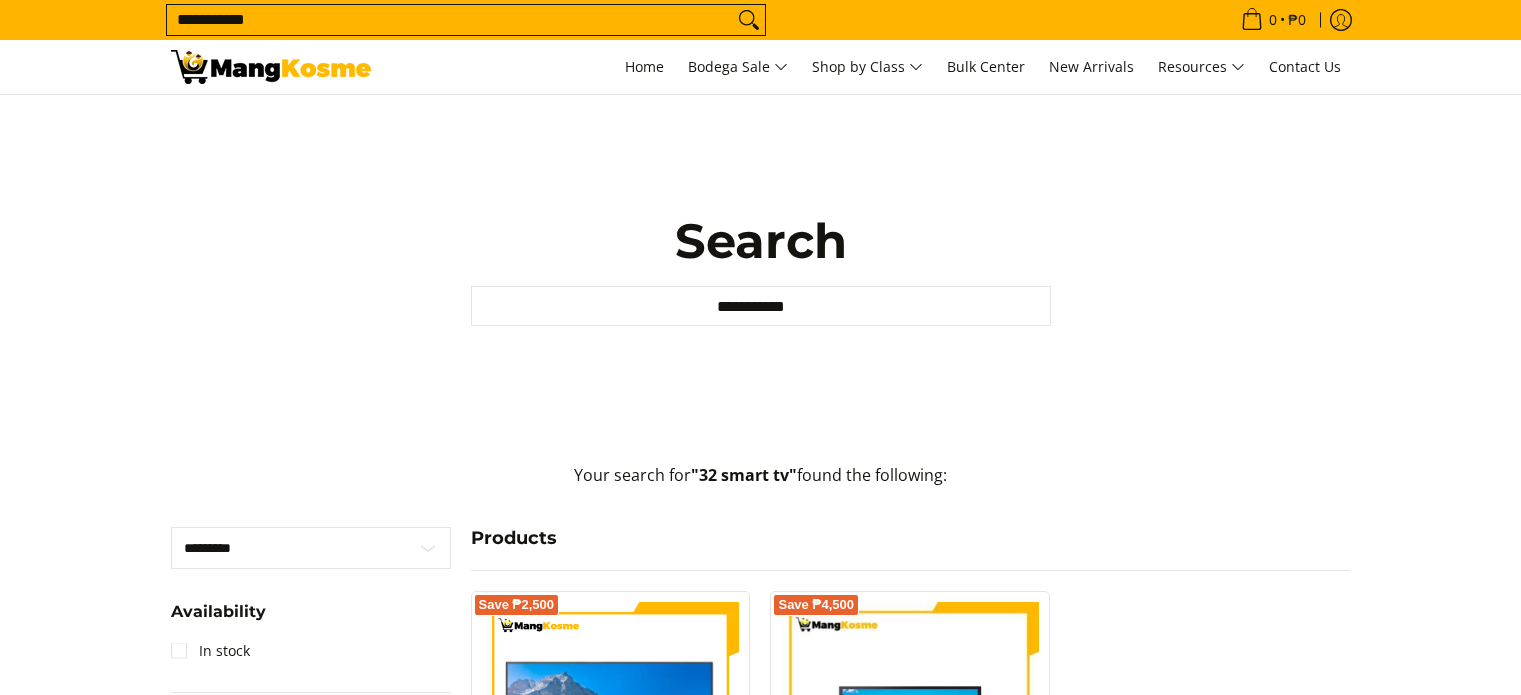 scroll, scrollTop: 0, scrollLeft: 0, axis: both 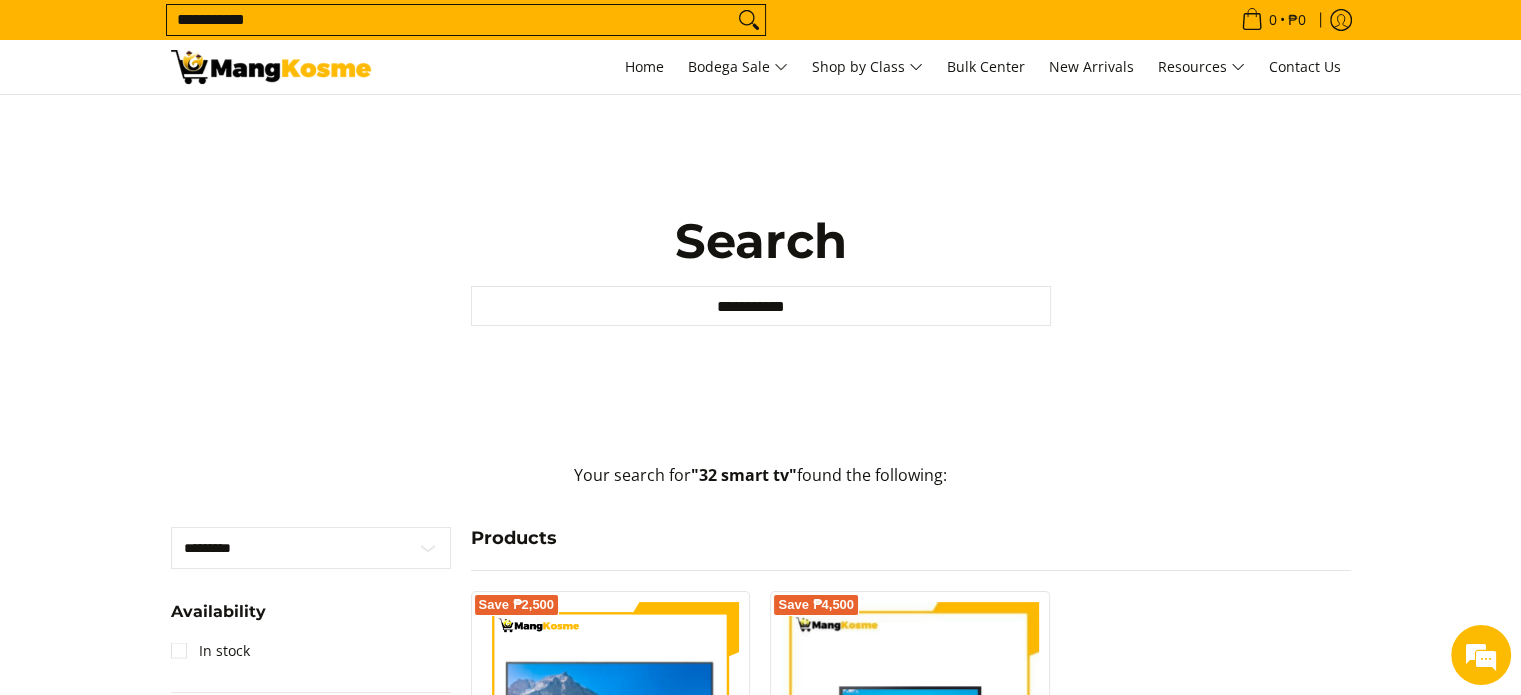 click on "**********" at bounding box center (761, 269) 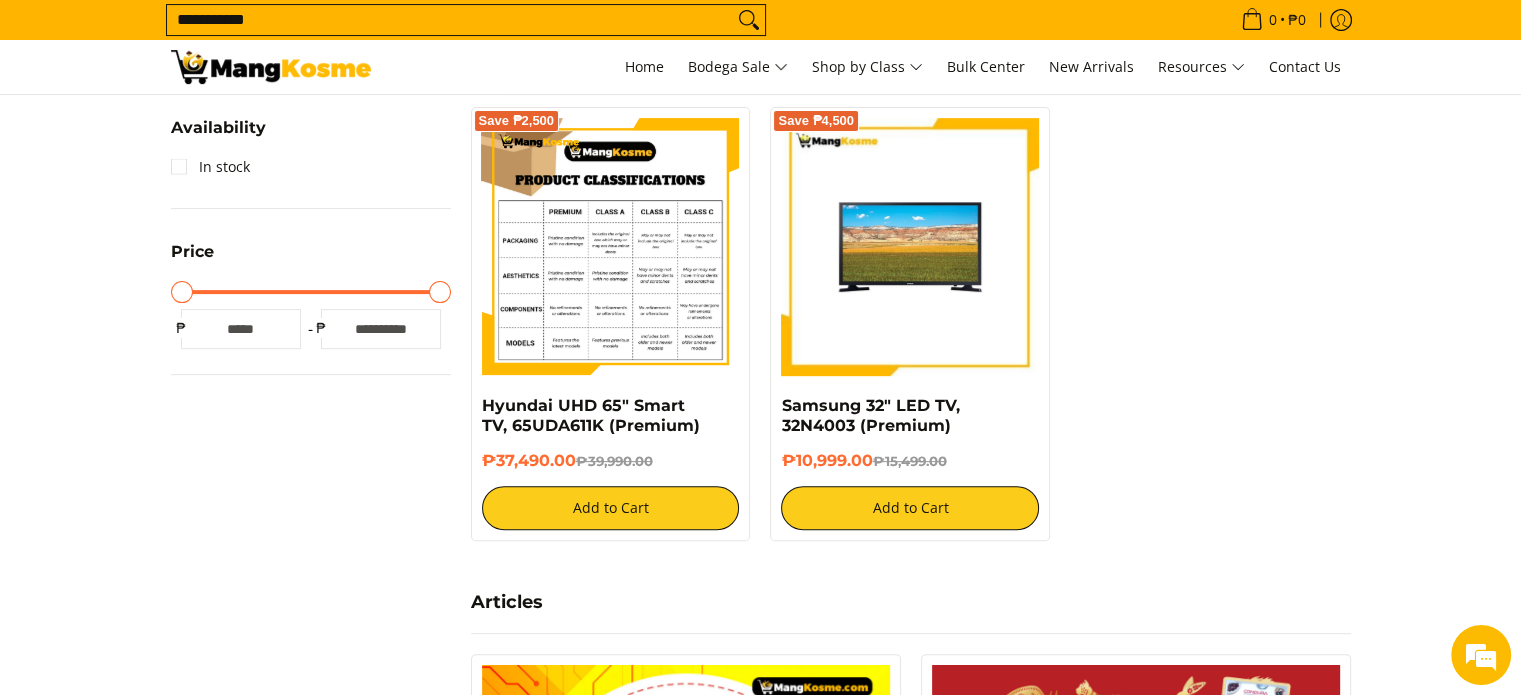 scroll, scrollTop: 480, scrollLeft: 0, axis: vertical 